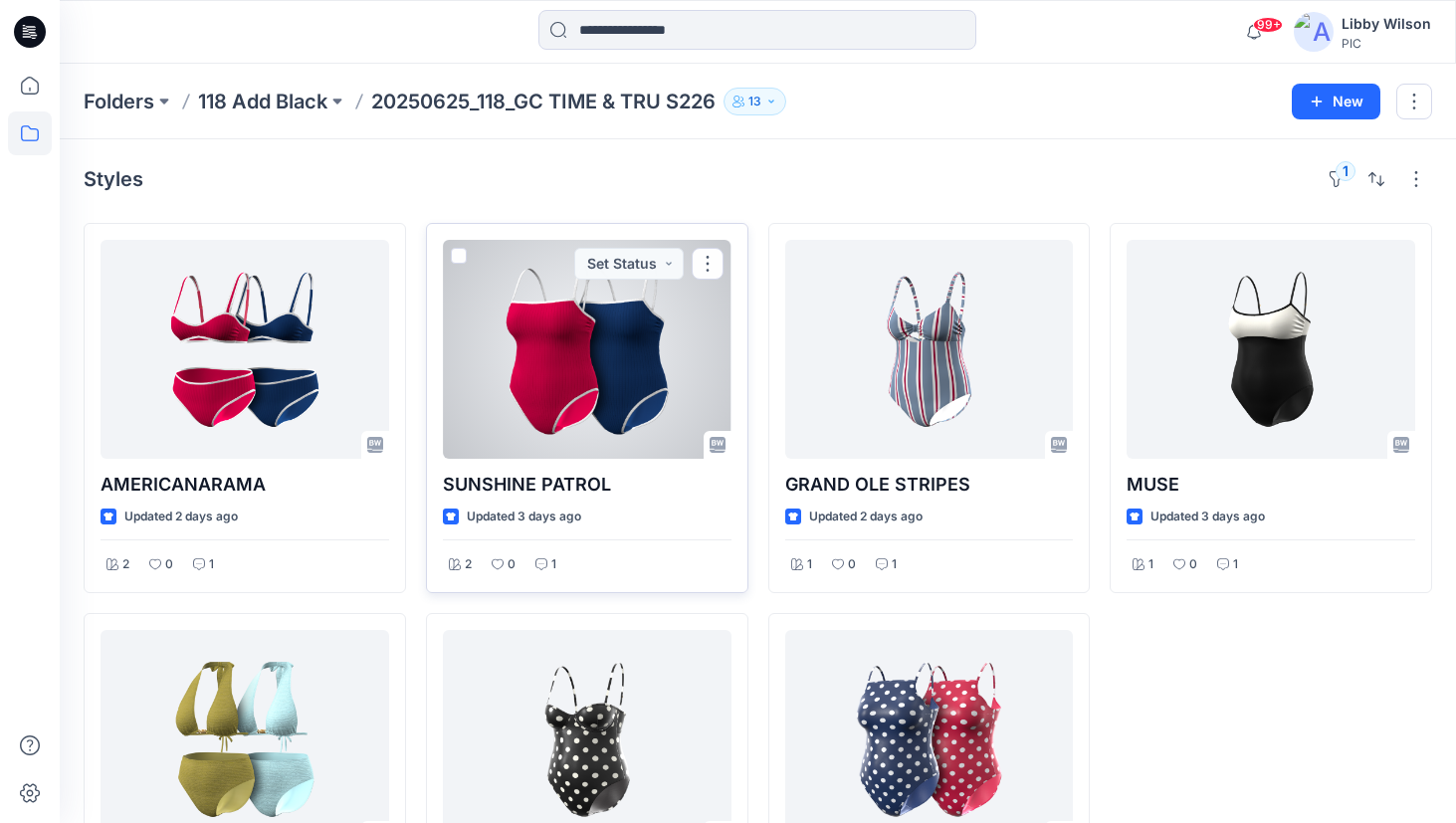 scroll, scrollTop: 0, scrollLeft: 0, axis: both 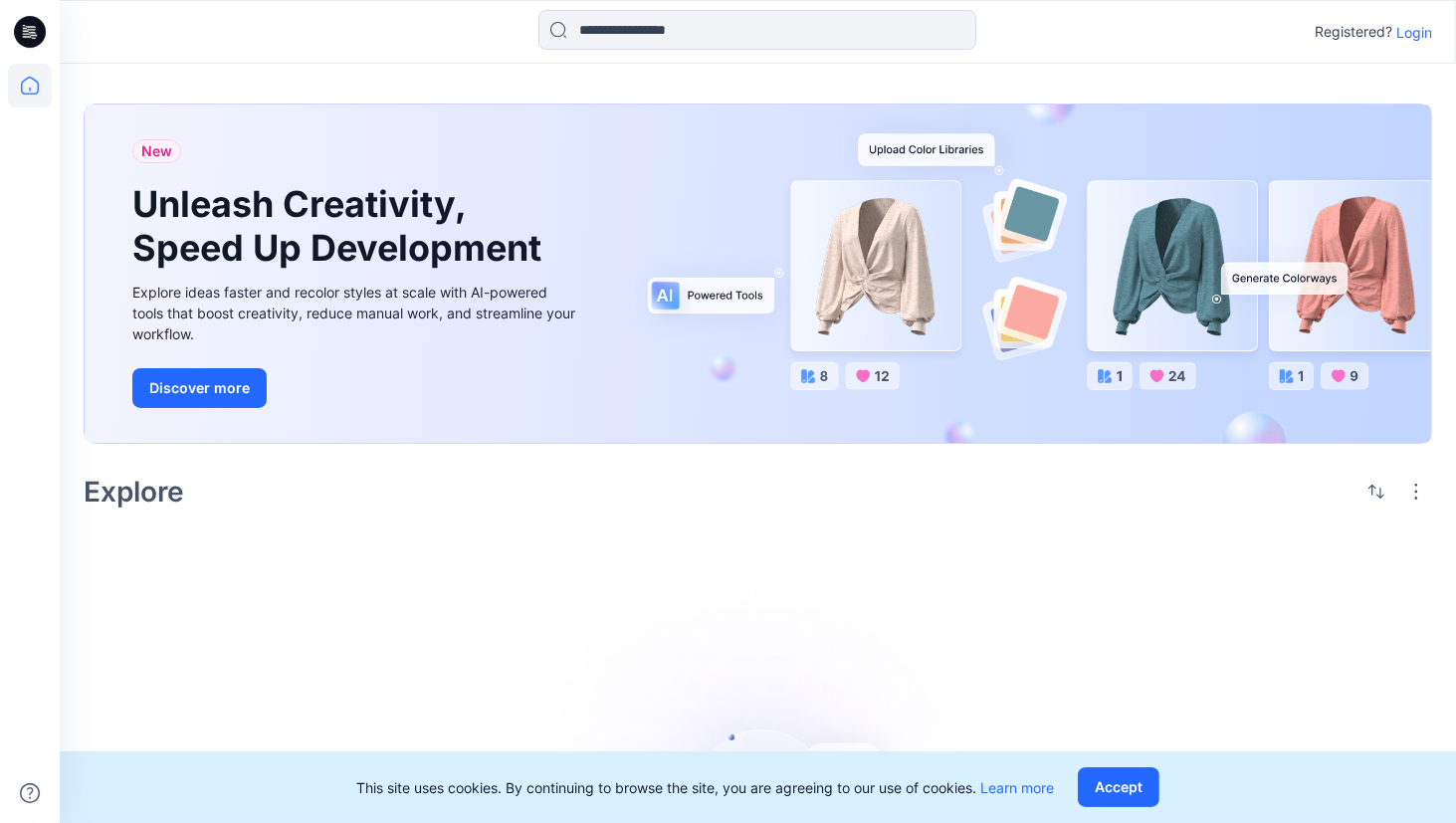 click on "Login" at bounding box center [1414, 32] 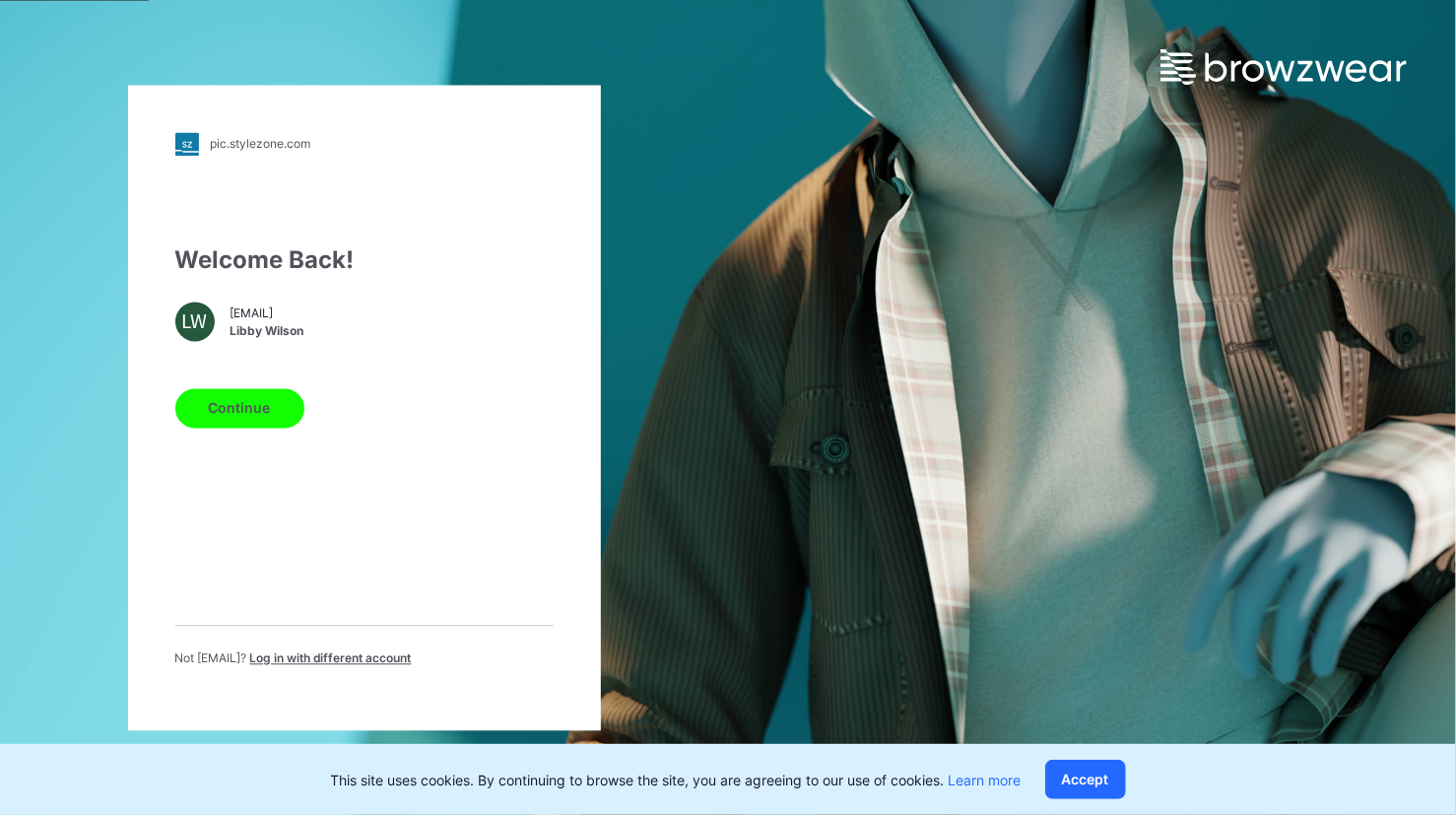 click on "Continue" at bounding box center [239, 408] 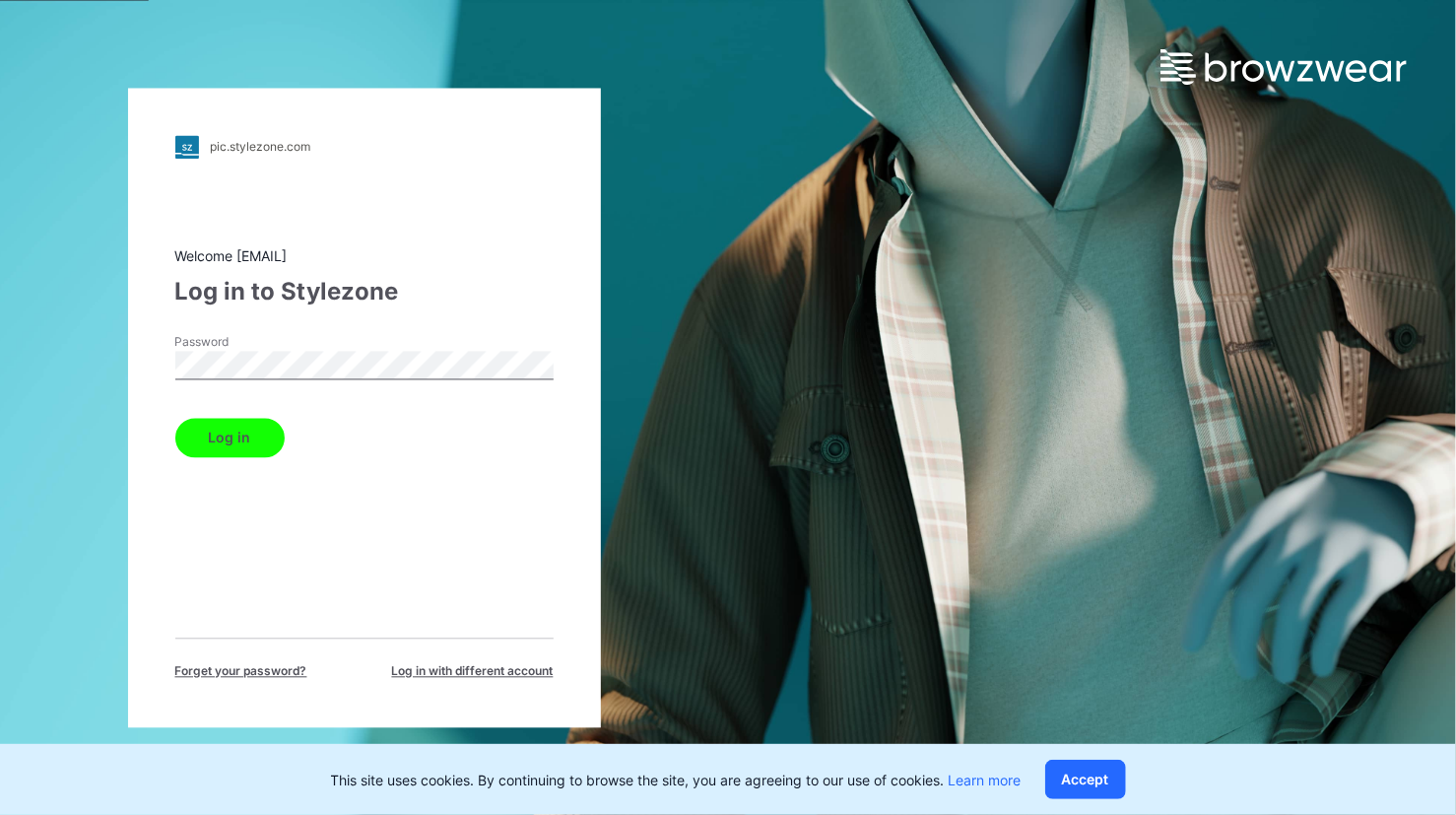 click on "Log in" at bounding box center [230, 438] 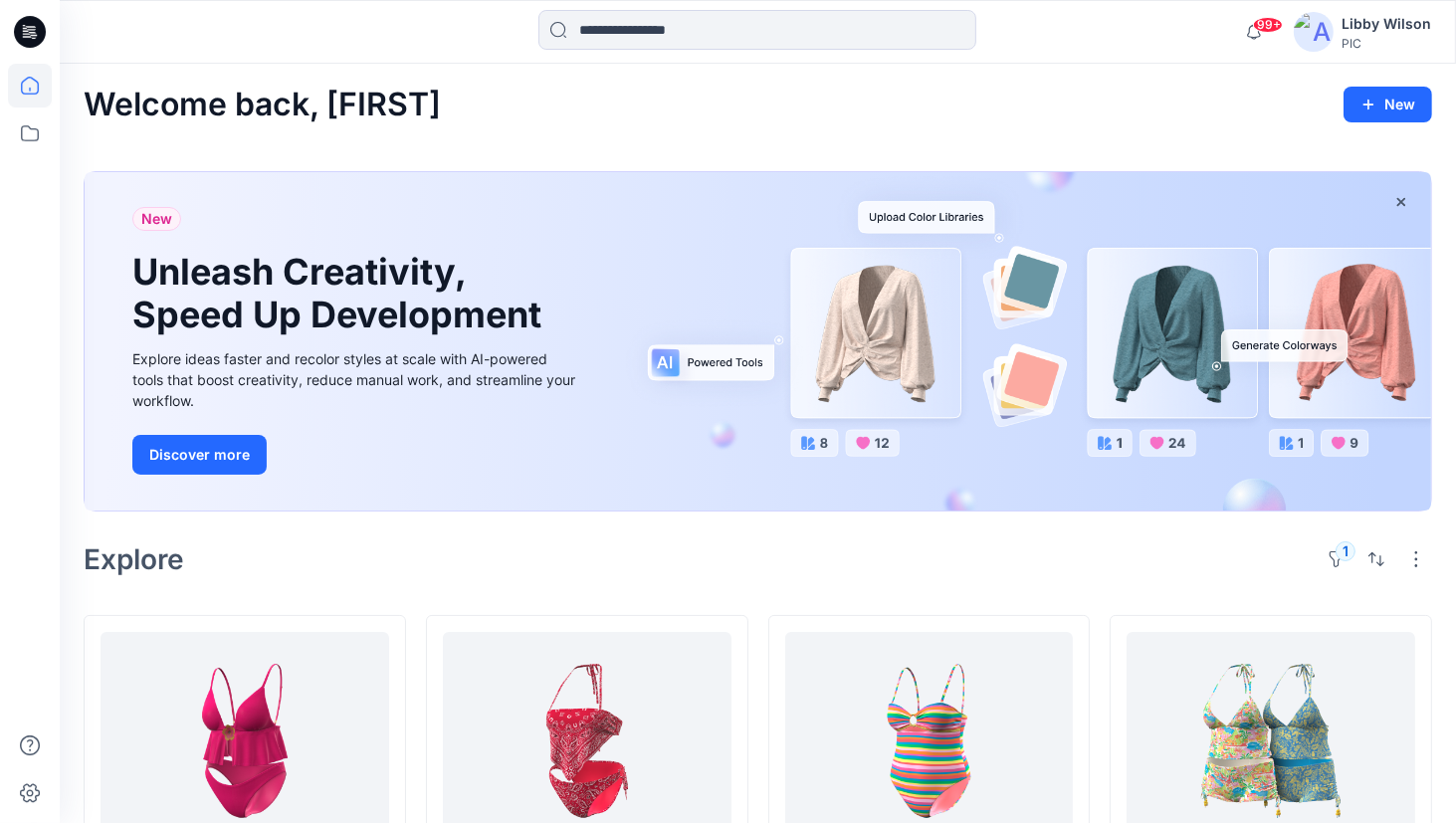 scroll, scrollTop: 0, scrollLeft: 0, axis: both 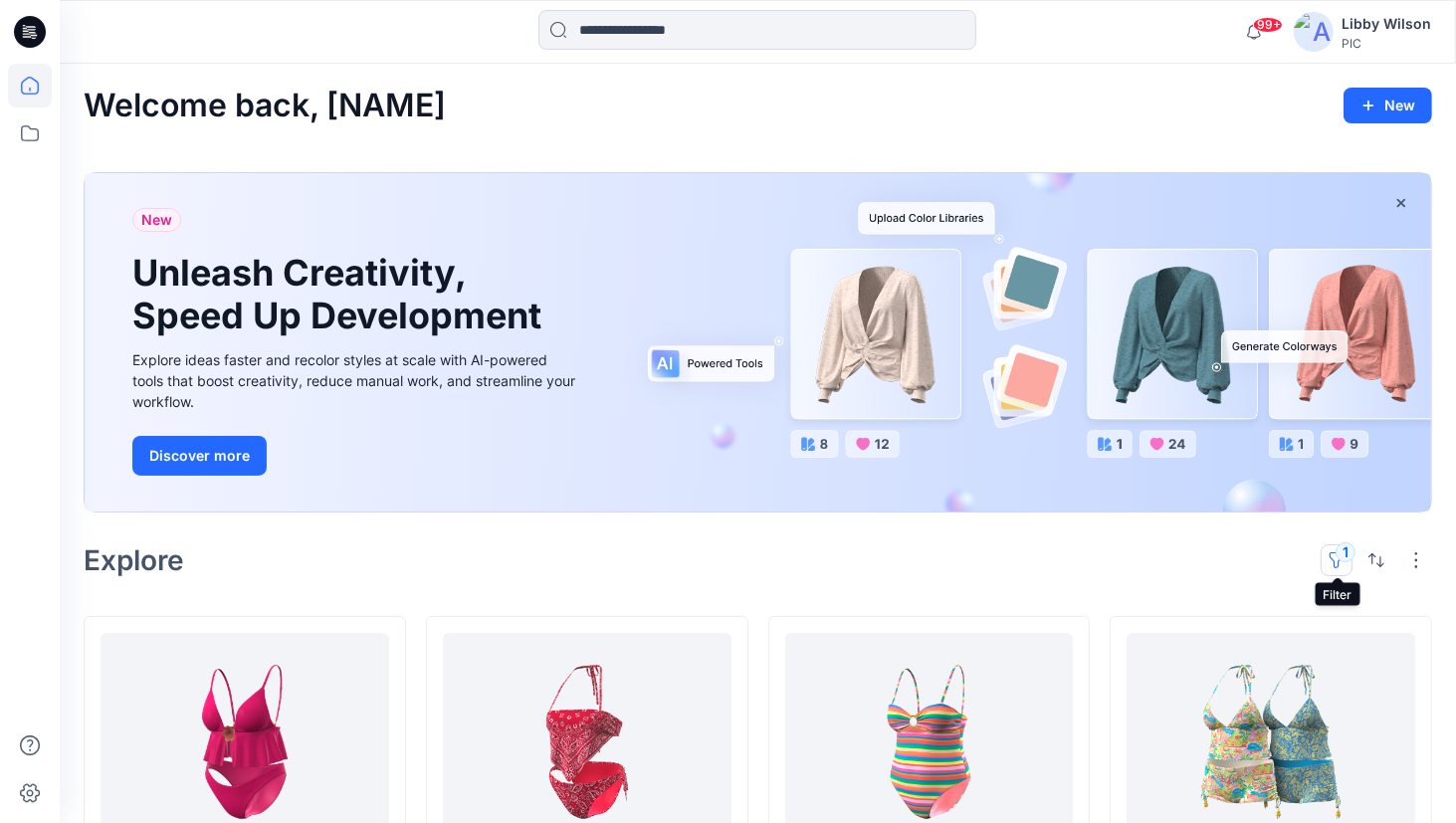 click on "1" at bounding box center (1337, 560) 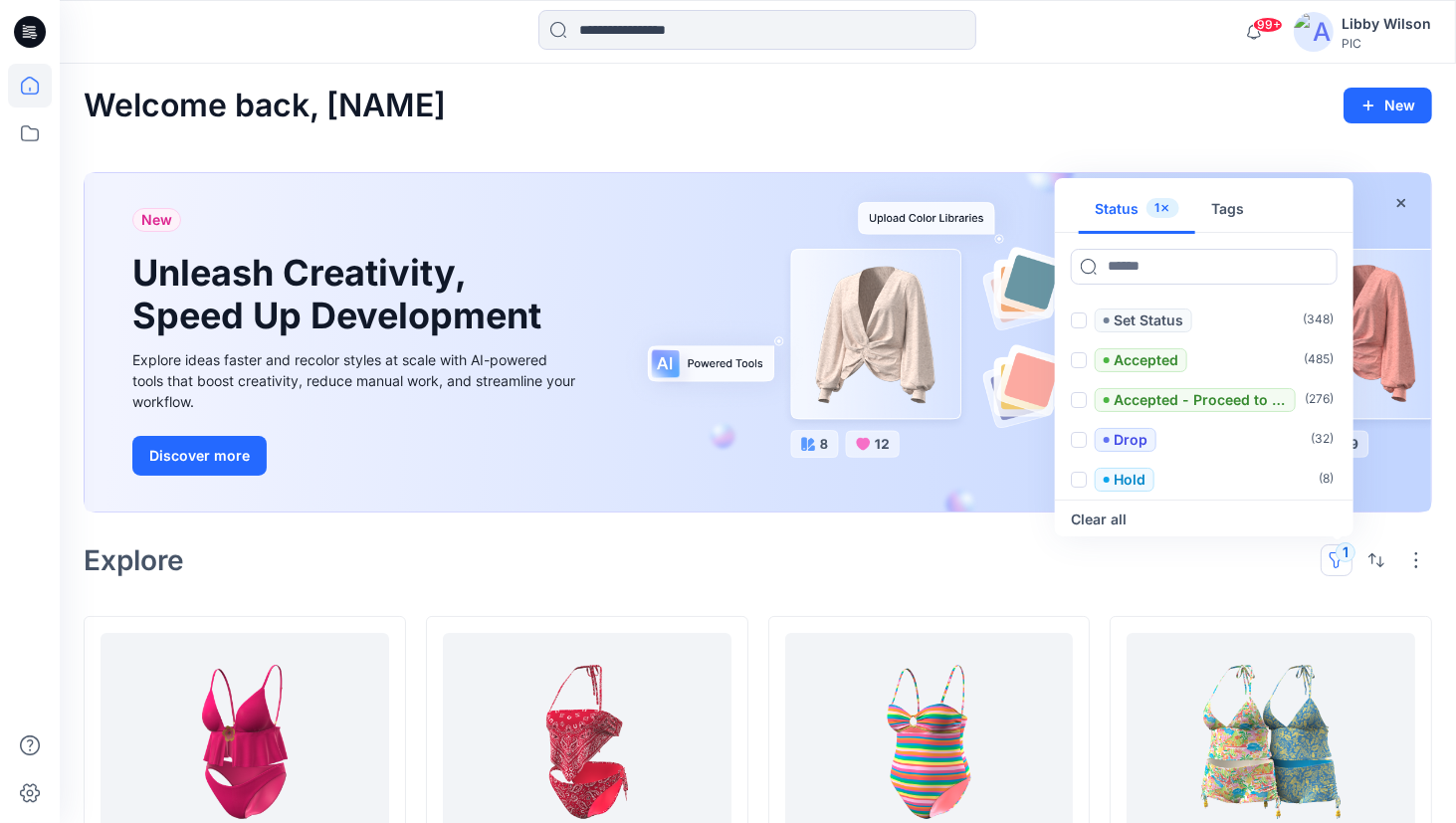 click on "1" at bounding box center (1156, 208) 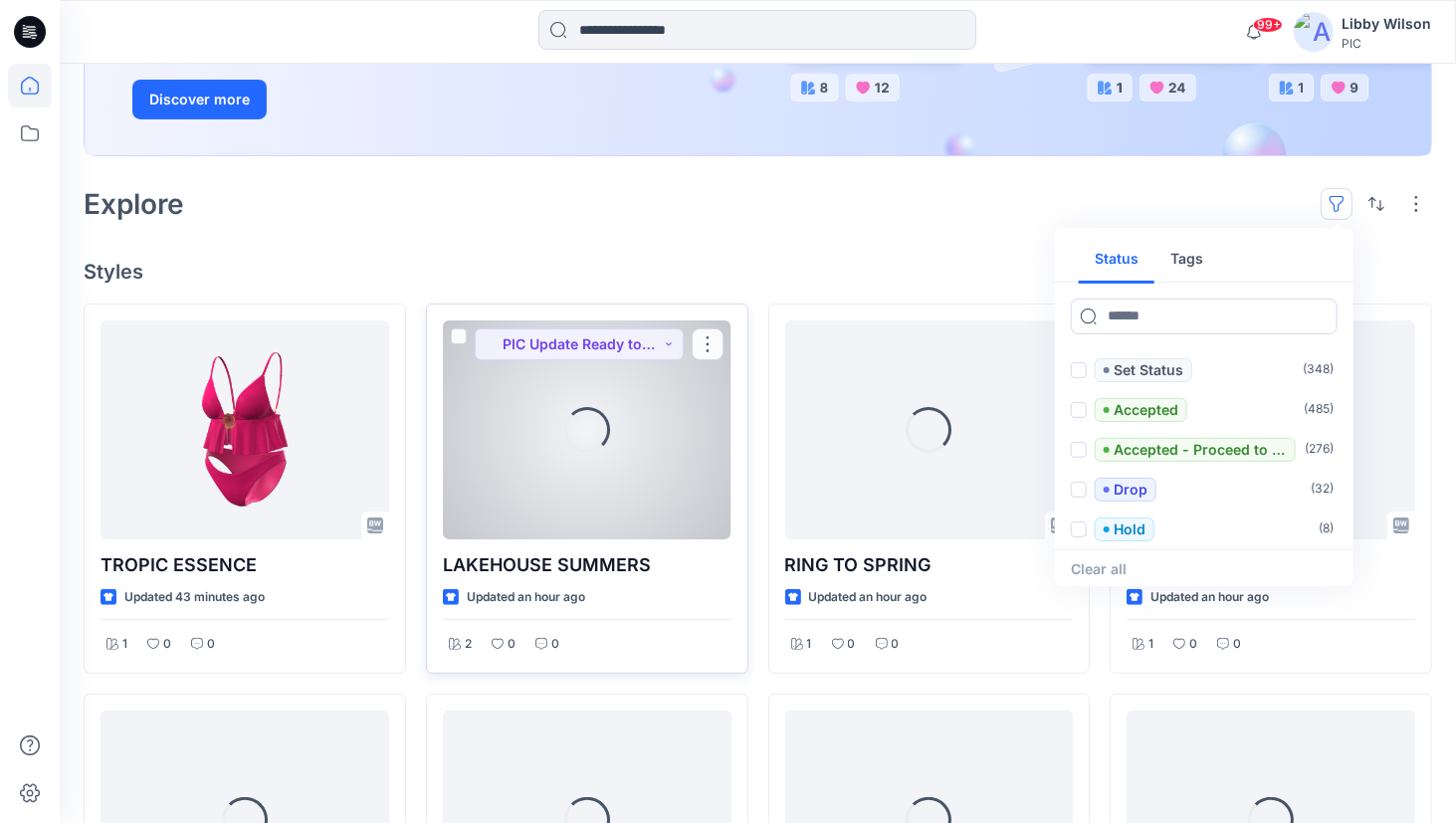 scroll, scrollTop: 398, scrollLeft: 0, axis: vertical 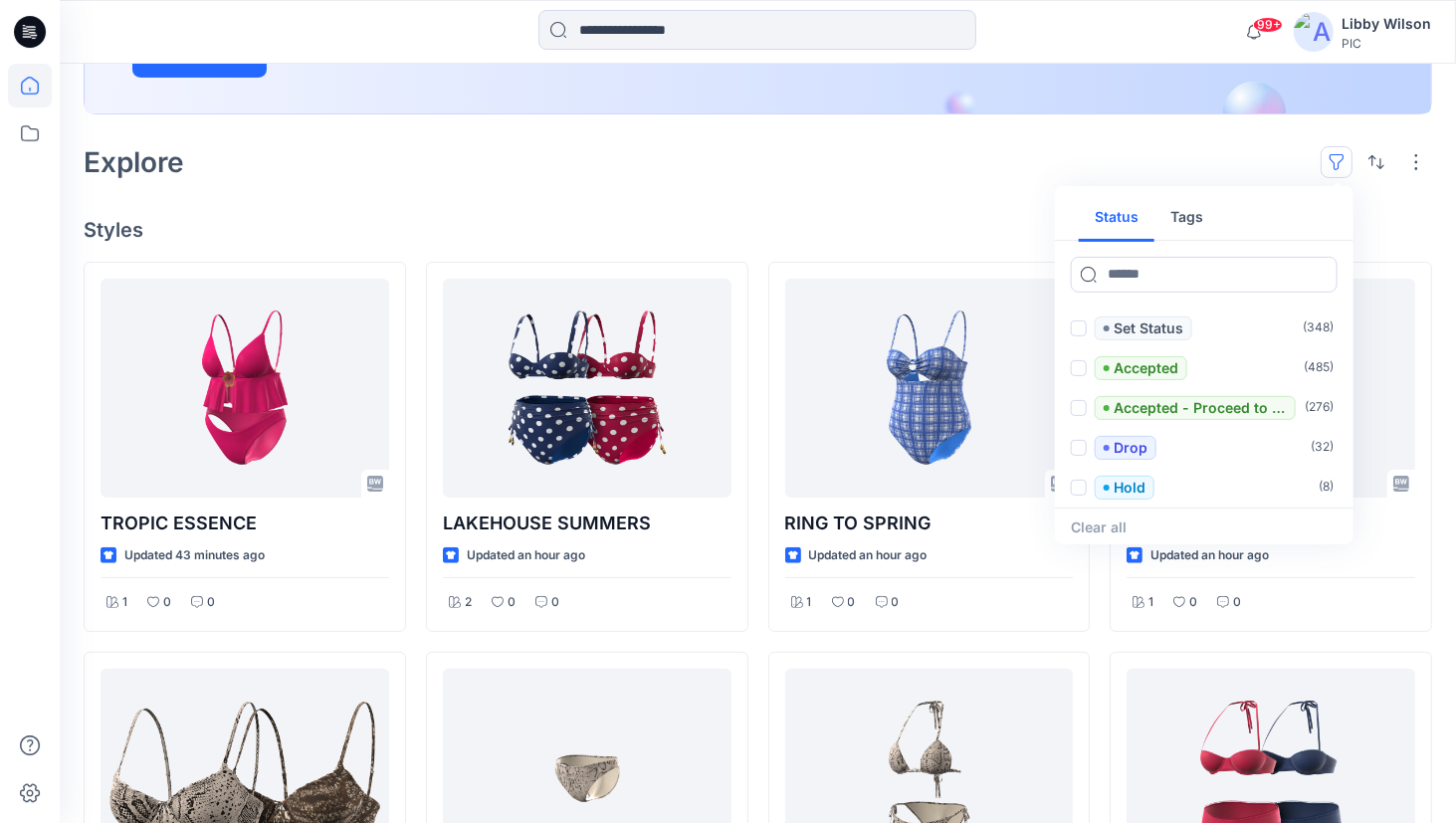 click on "Styles" at bounding box center (757, 230) 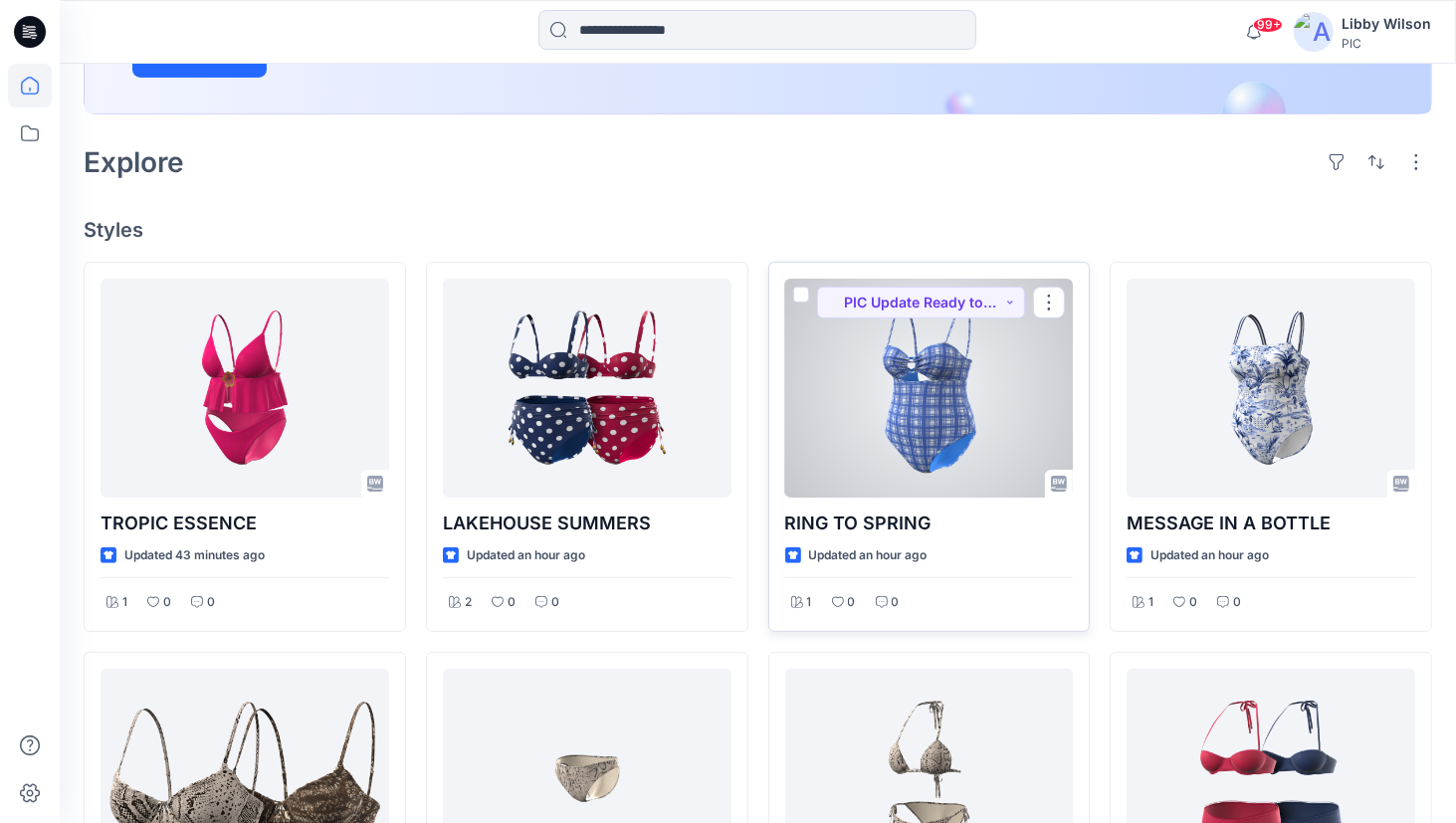 click at bounding box center [930, 388] 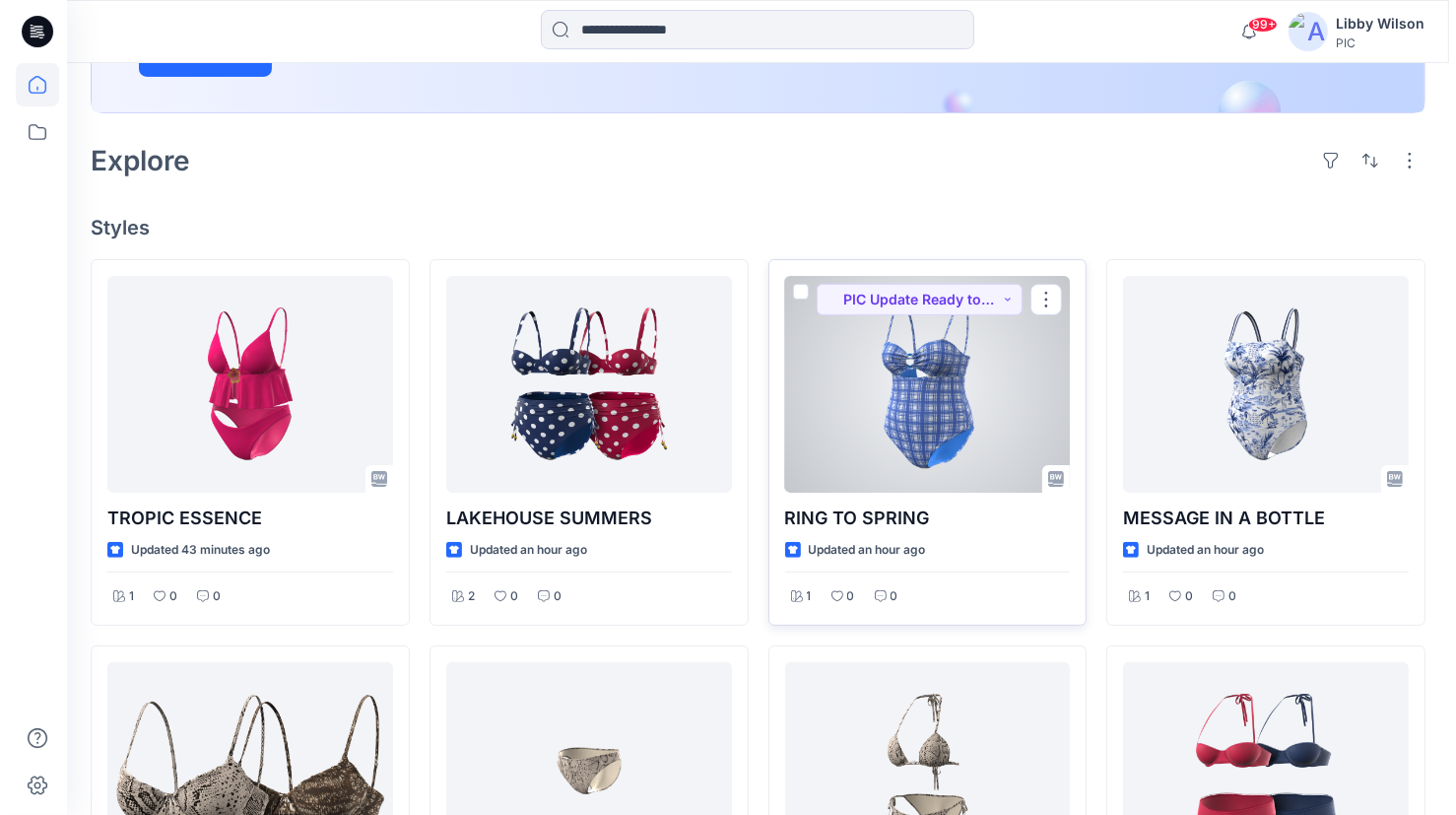 scroll, scrollTop: 0, scrollLeft: 0, axis: both 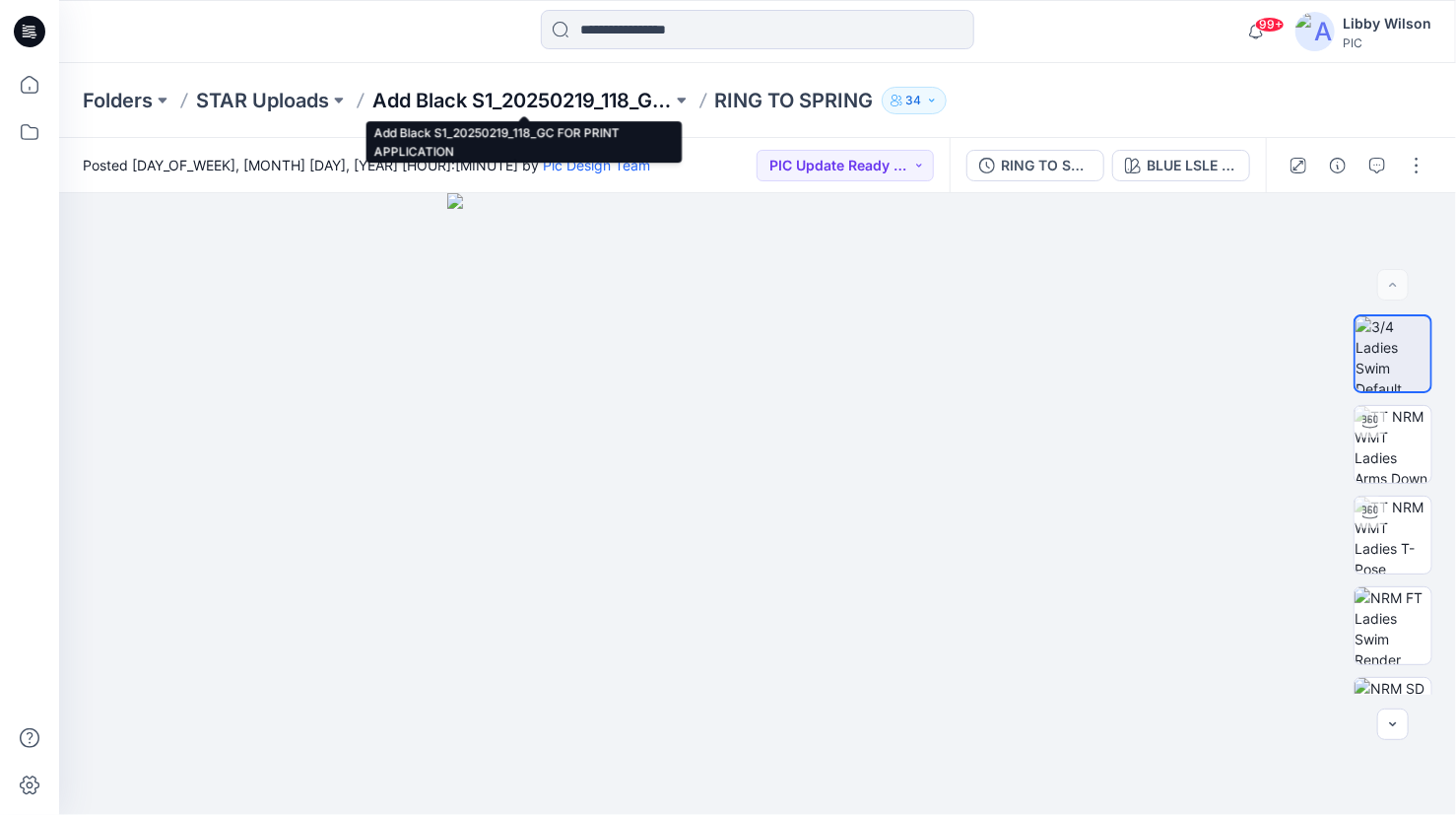 click on "Add Black S1_20250219_118_GC FOR PRINT APPLICATION" at bounding box center (522, 101) 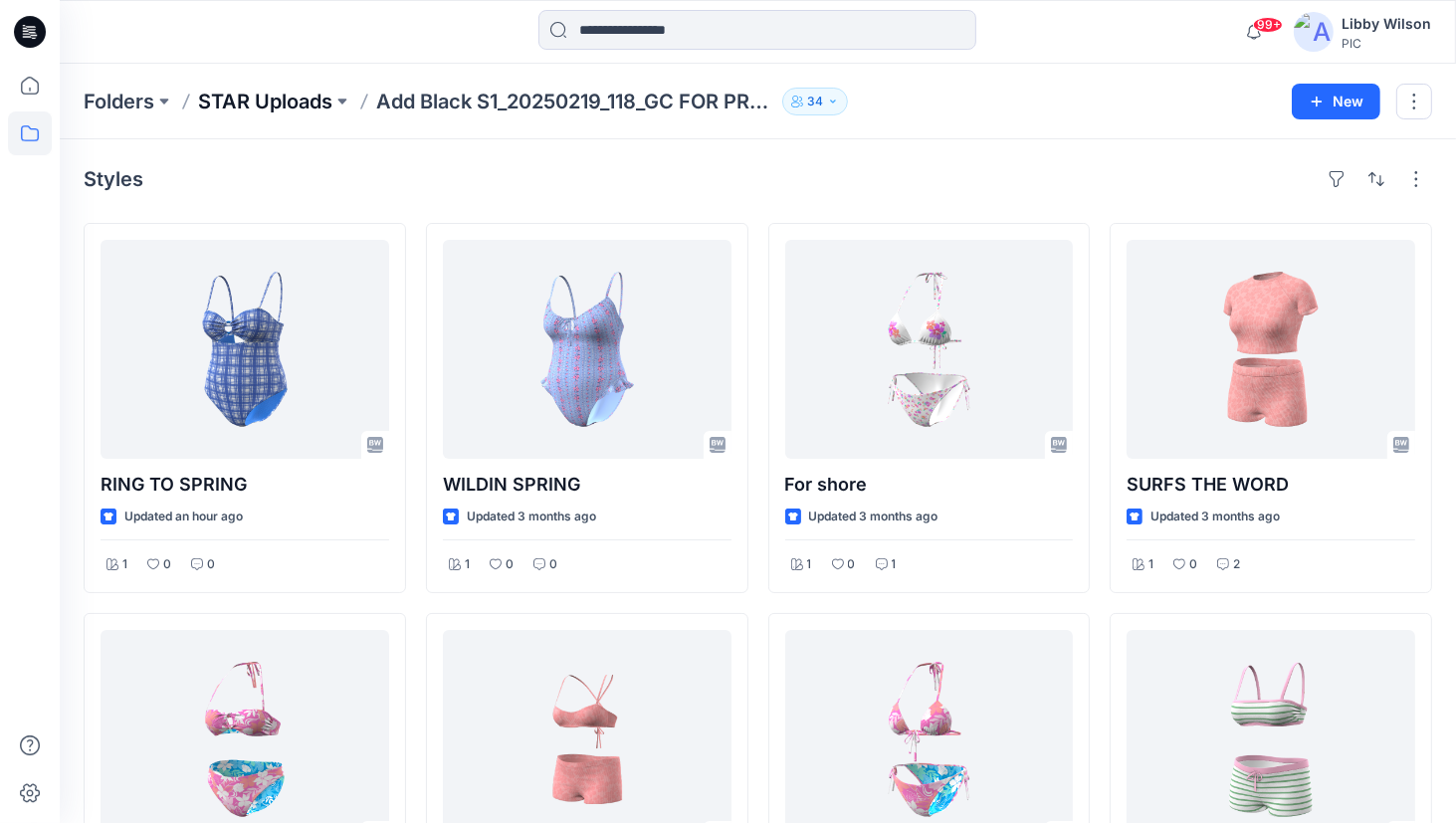 click on "STAR Uploads" at bounding box center (265, 102) 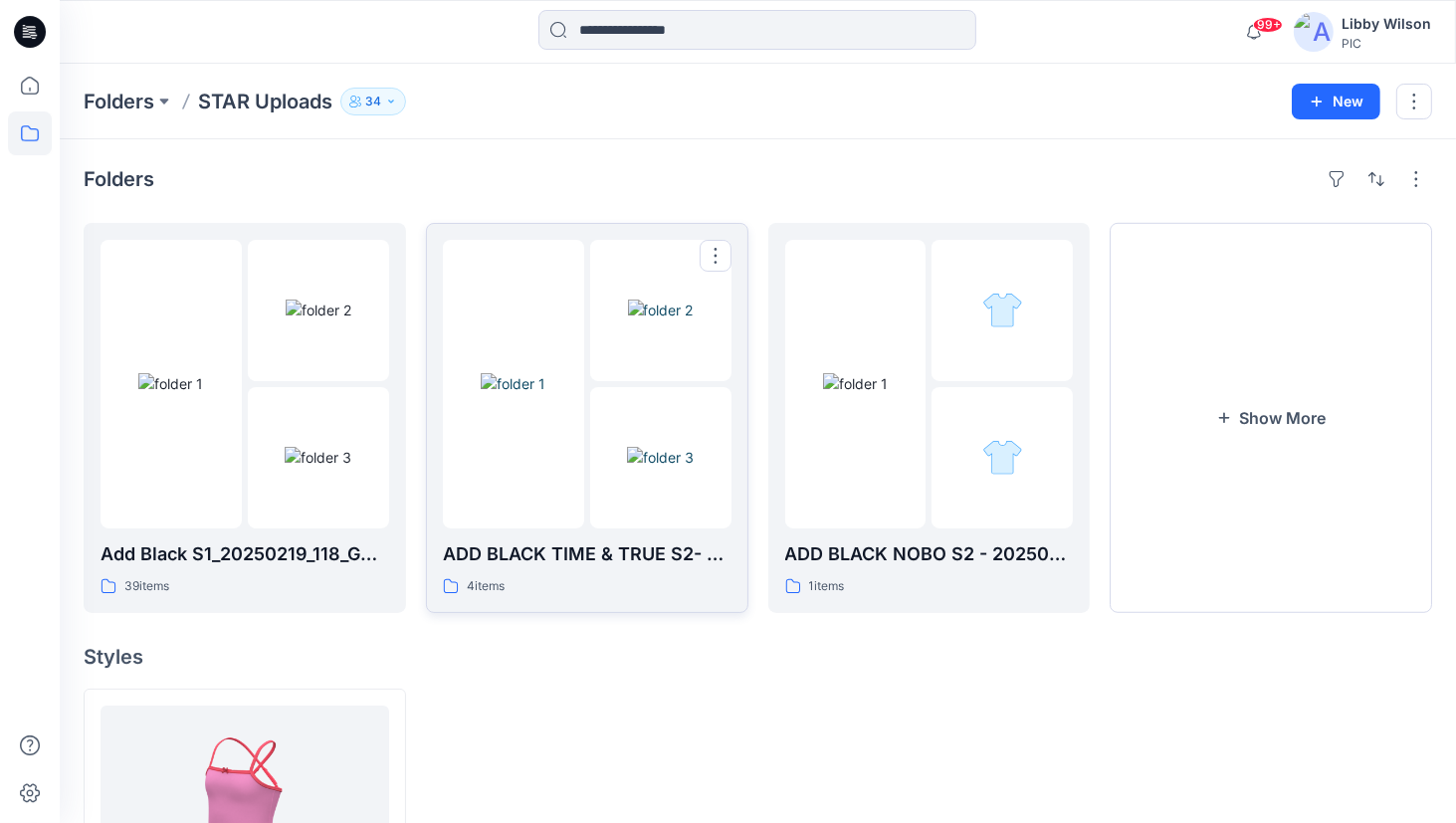 click at bounding box center [661, 309] 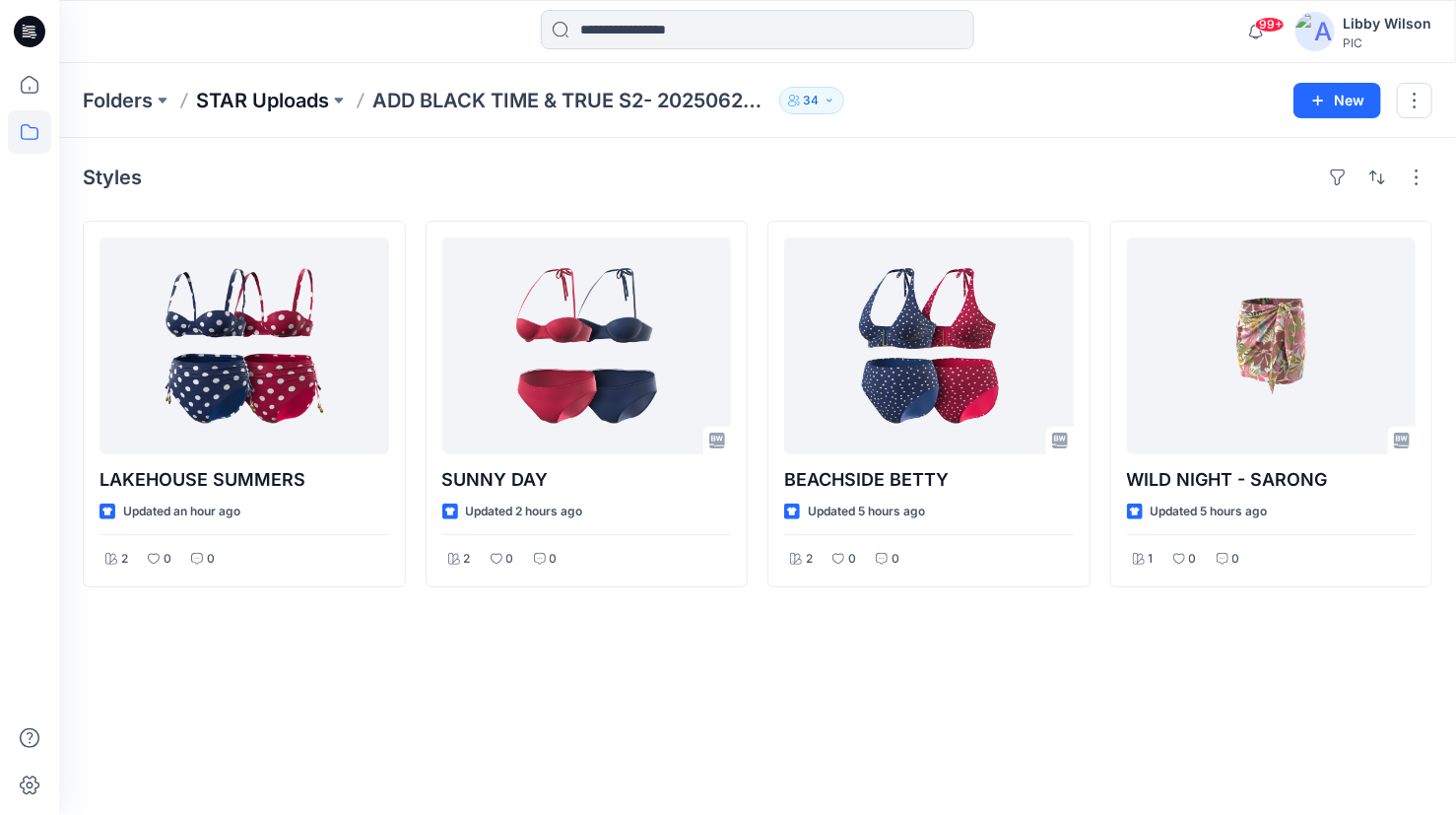 click on "STAR Uploads" at bounding box center (262, 101) 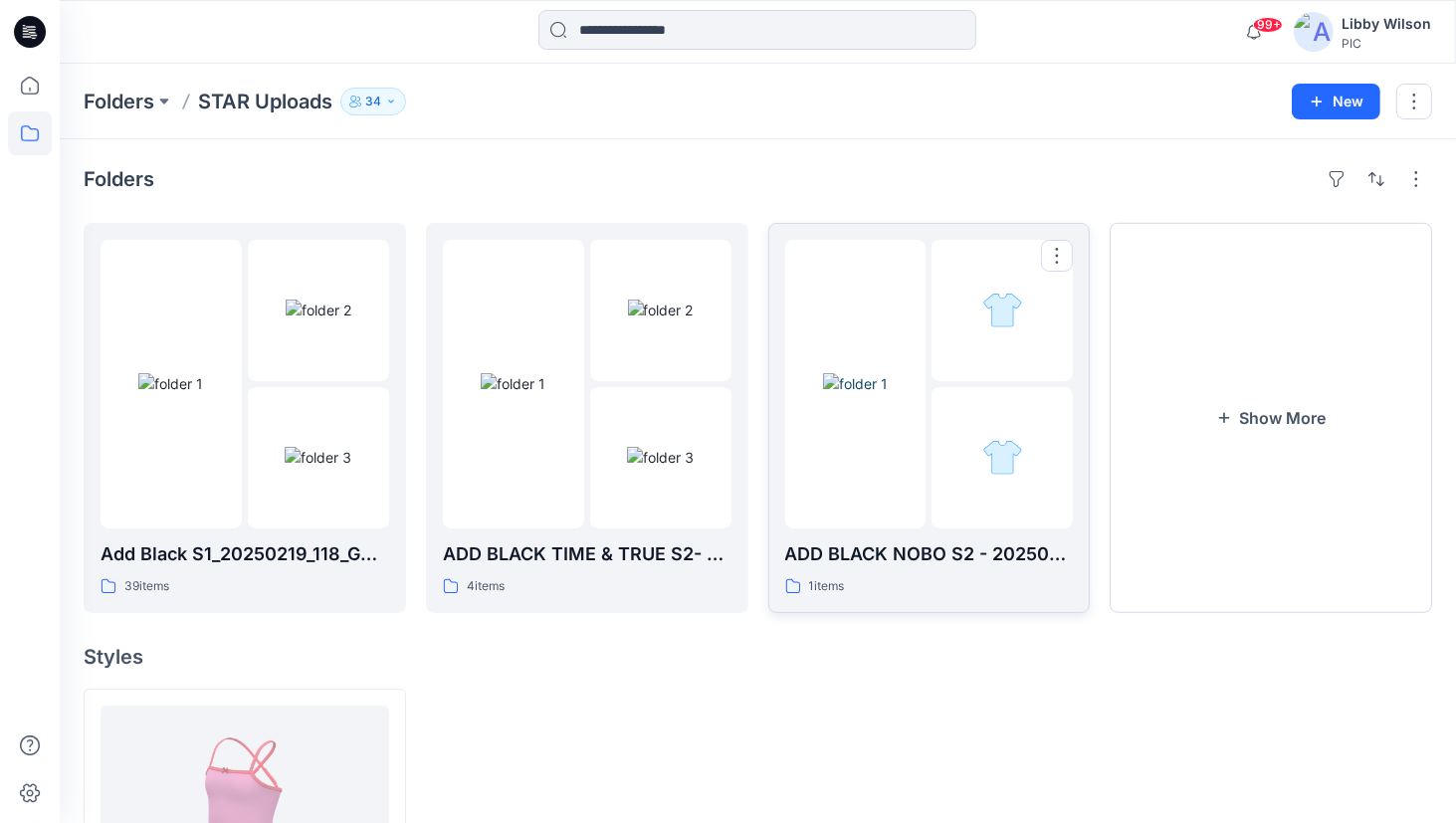 click at bounding box center (856, 384) 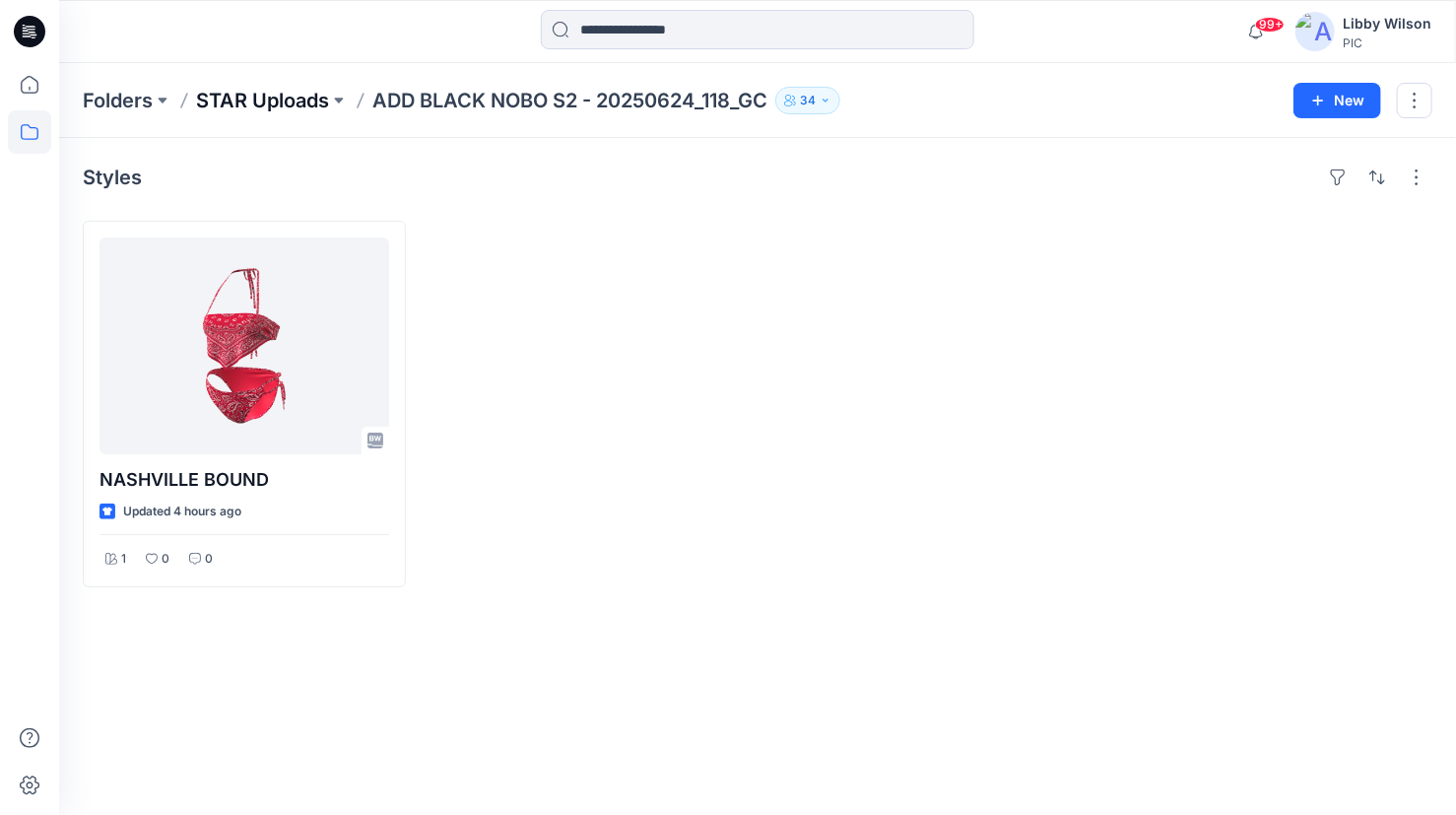 click on "STAR Uploads" at bounding box center (262, 101) 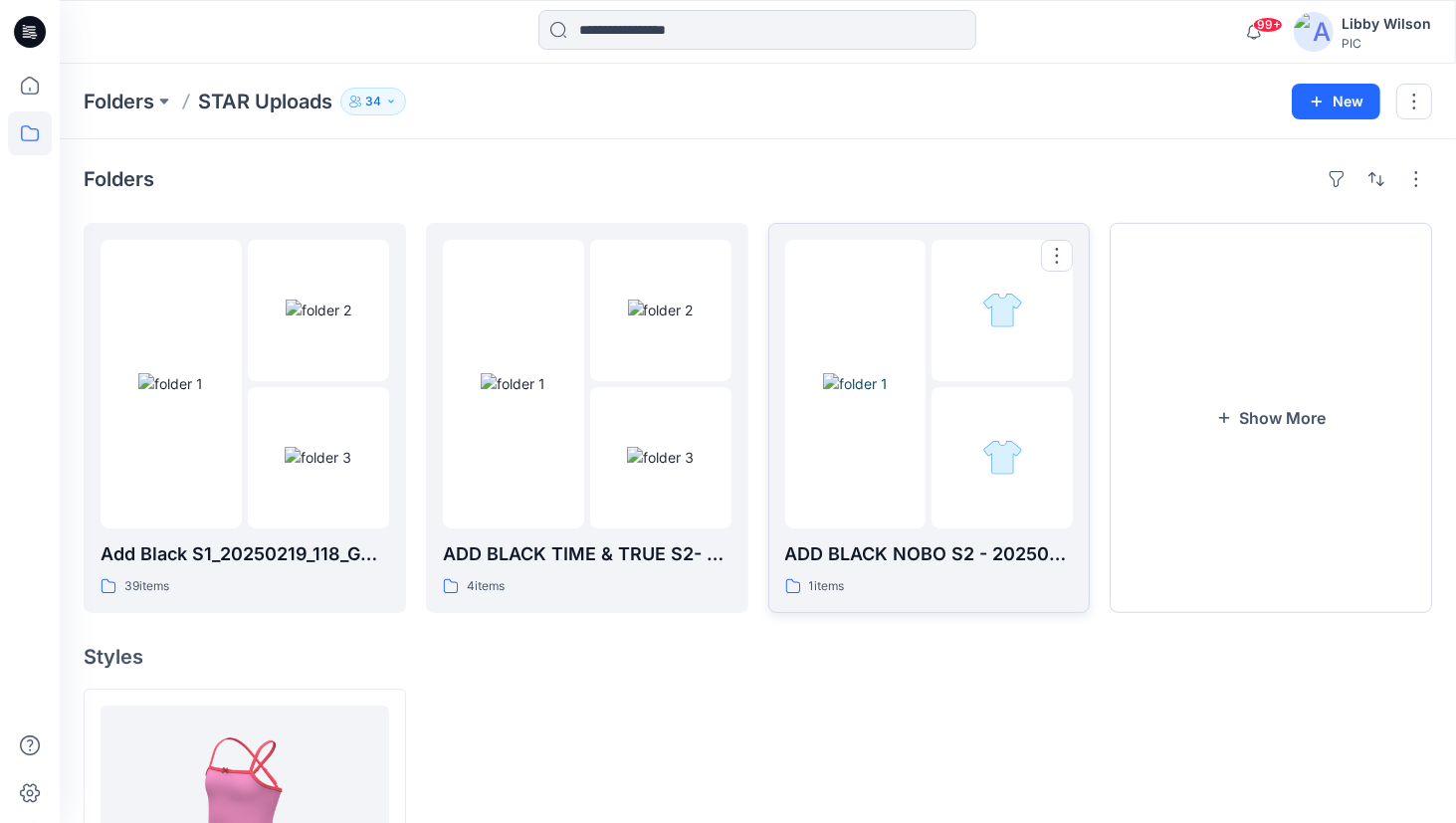 click at bounding box center (1002, 458) 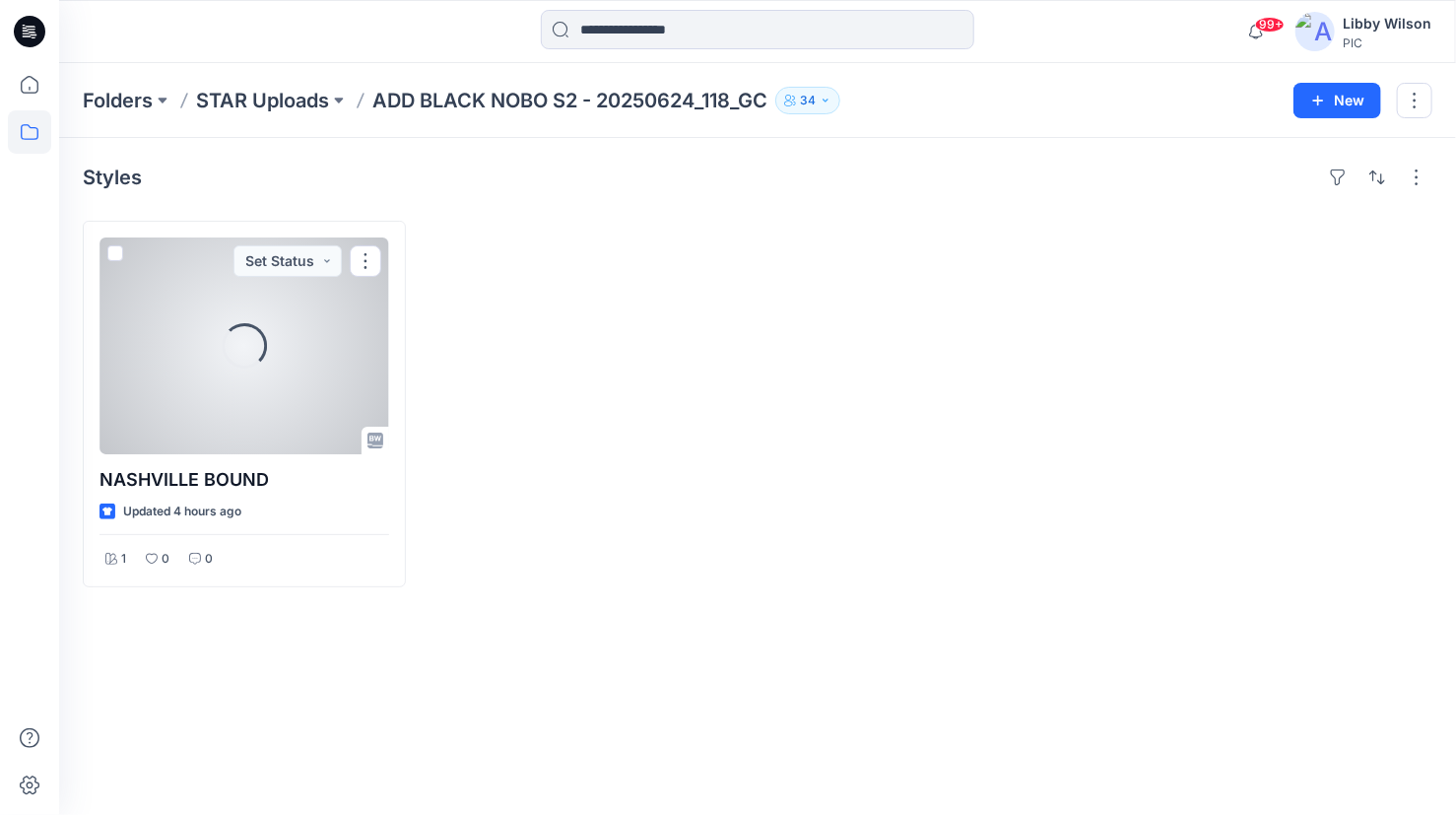 click on "Loading..." at bounding box center (244, 346) 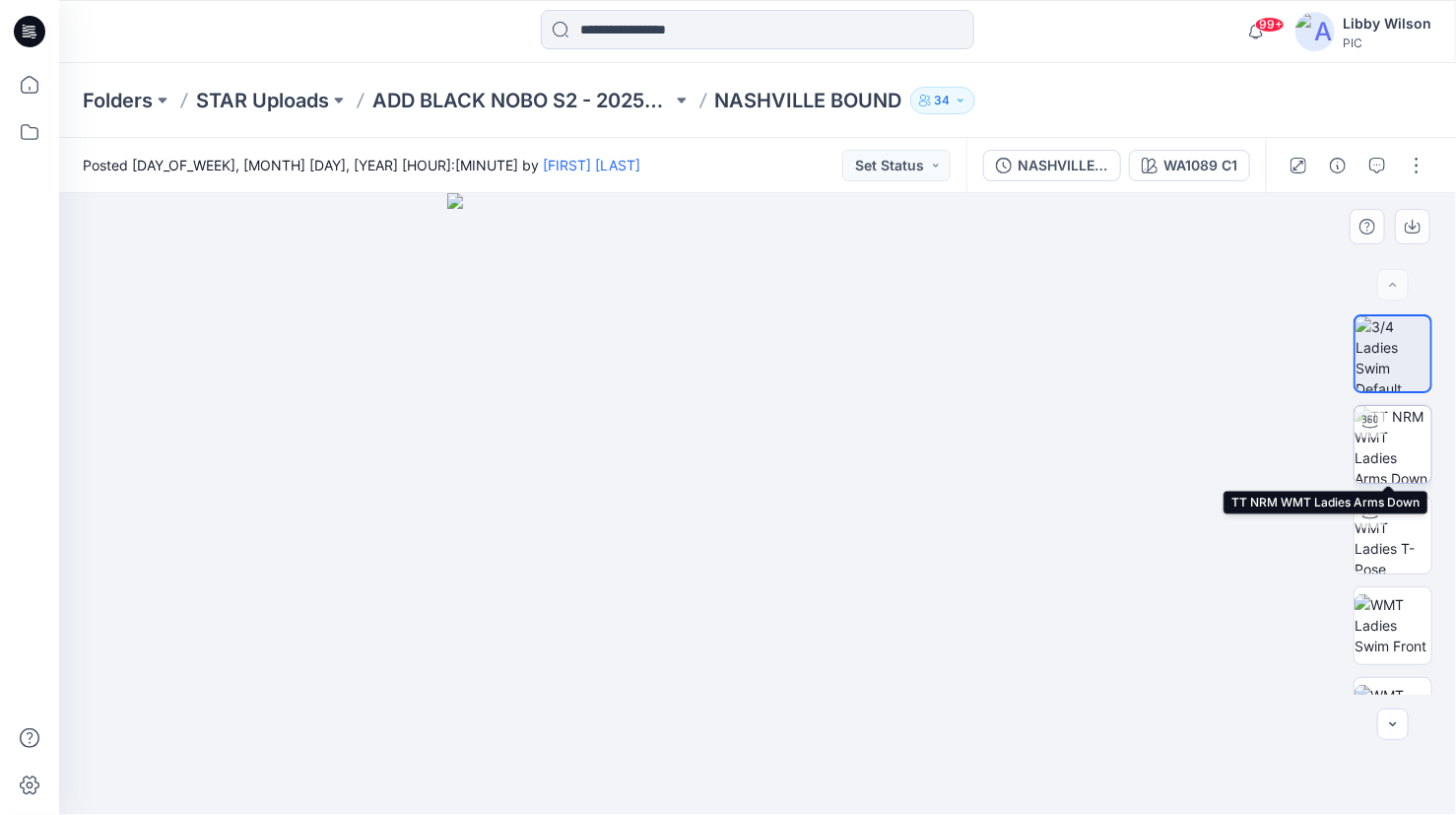 click at bounding box center (1393, 444) 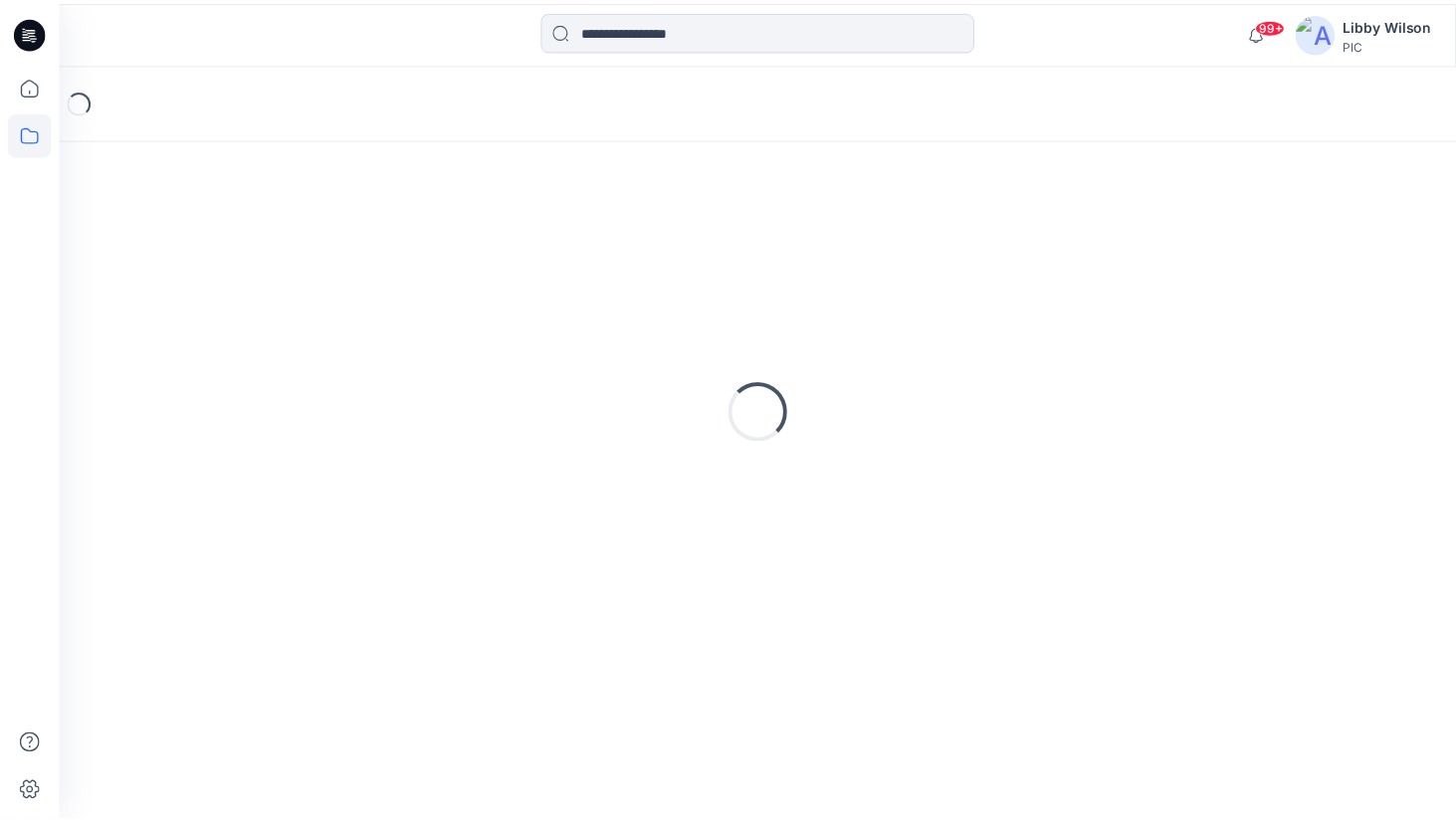 scroll, scrollTop: 0, scrollLeft: 0, axis: both 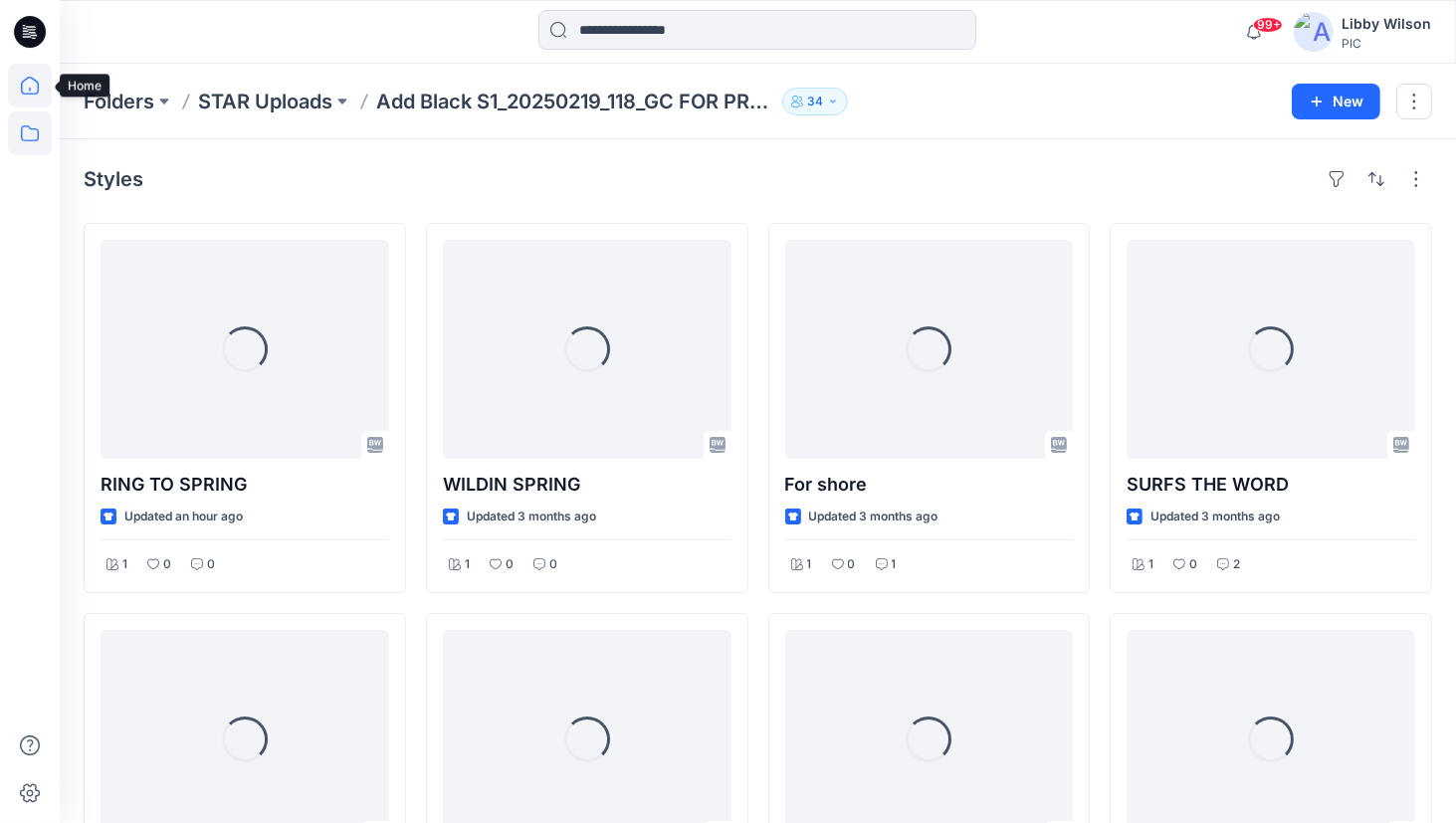 click 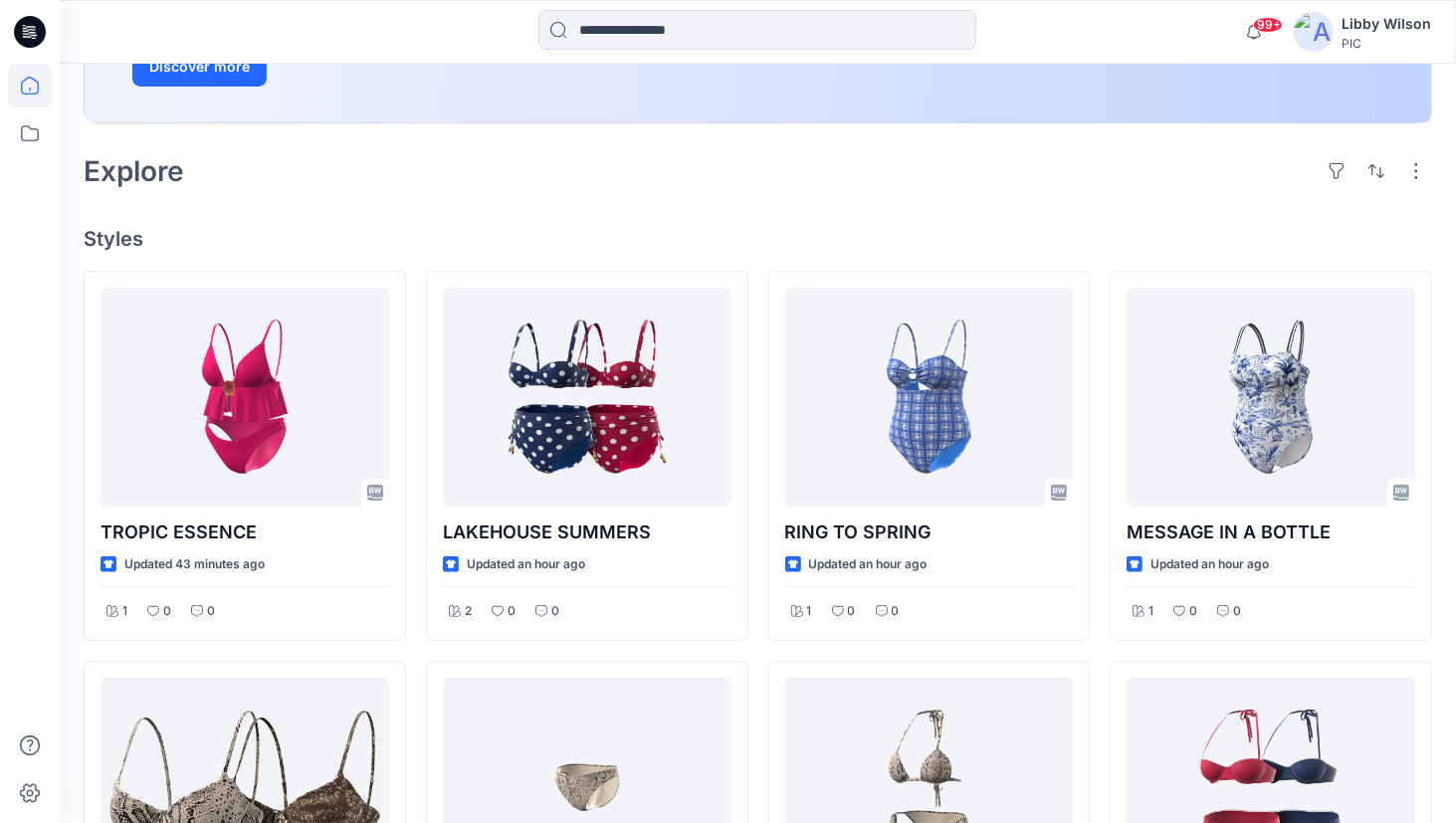 scroll, scrollTop: 498, scrollLeft: 0, axis: vertical 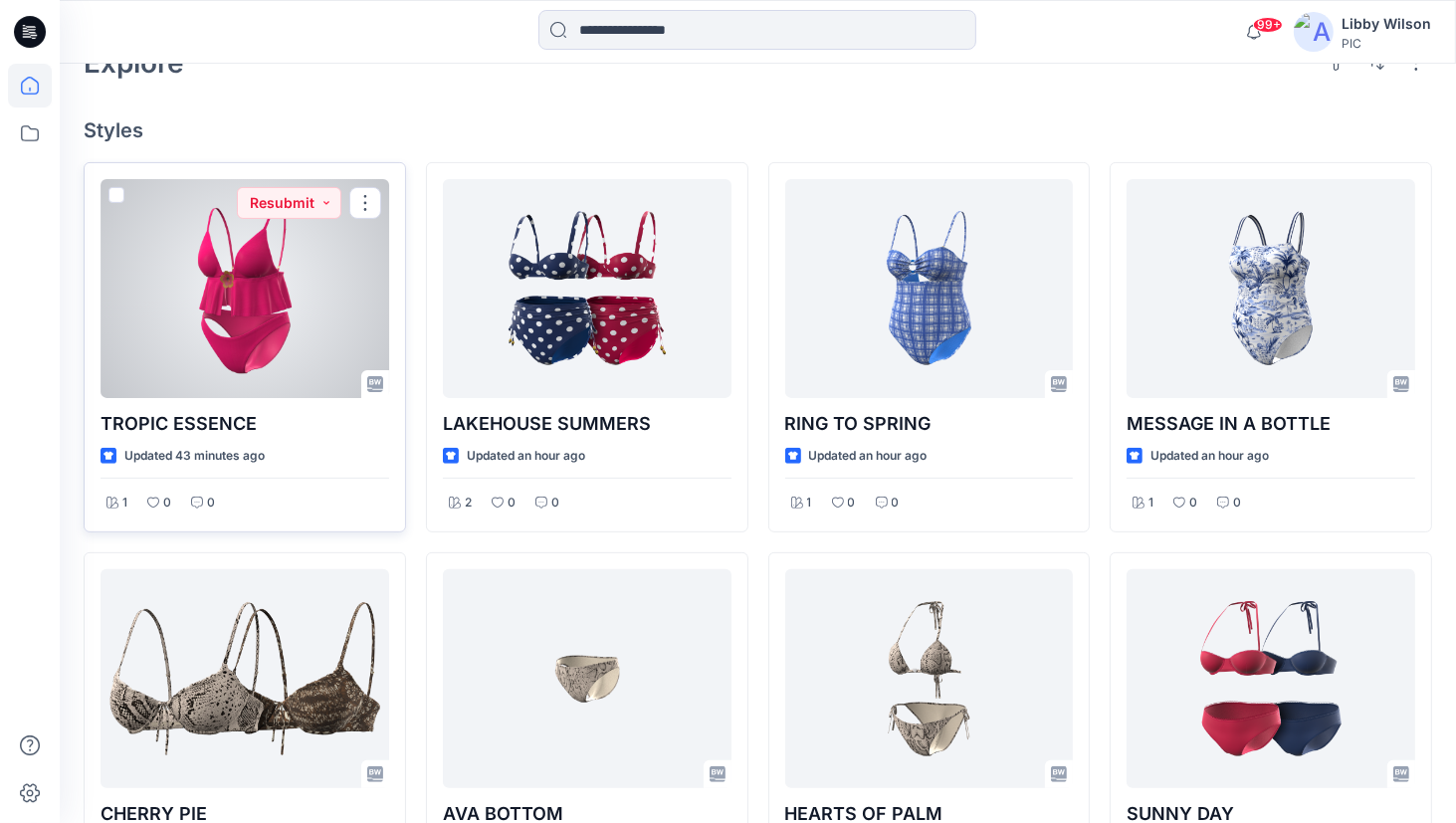 click at bounding box center (245, 289) 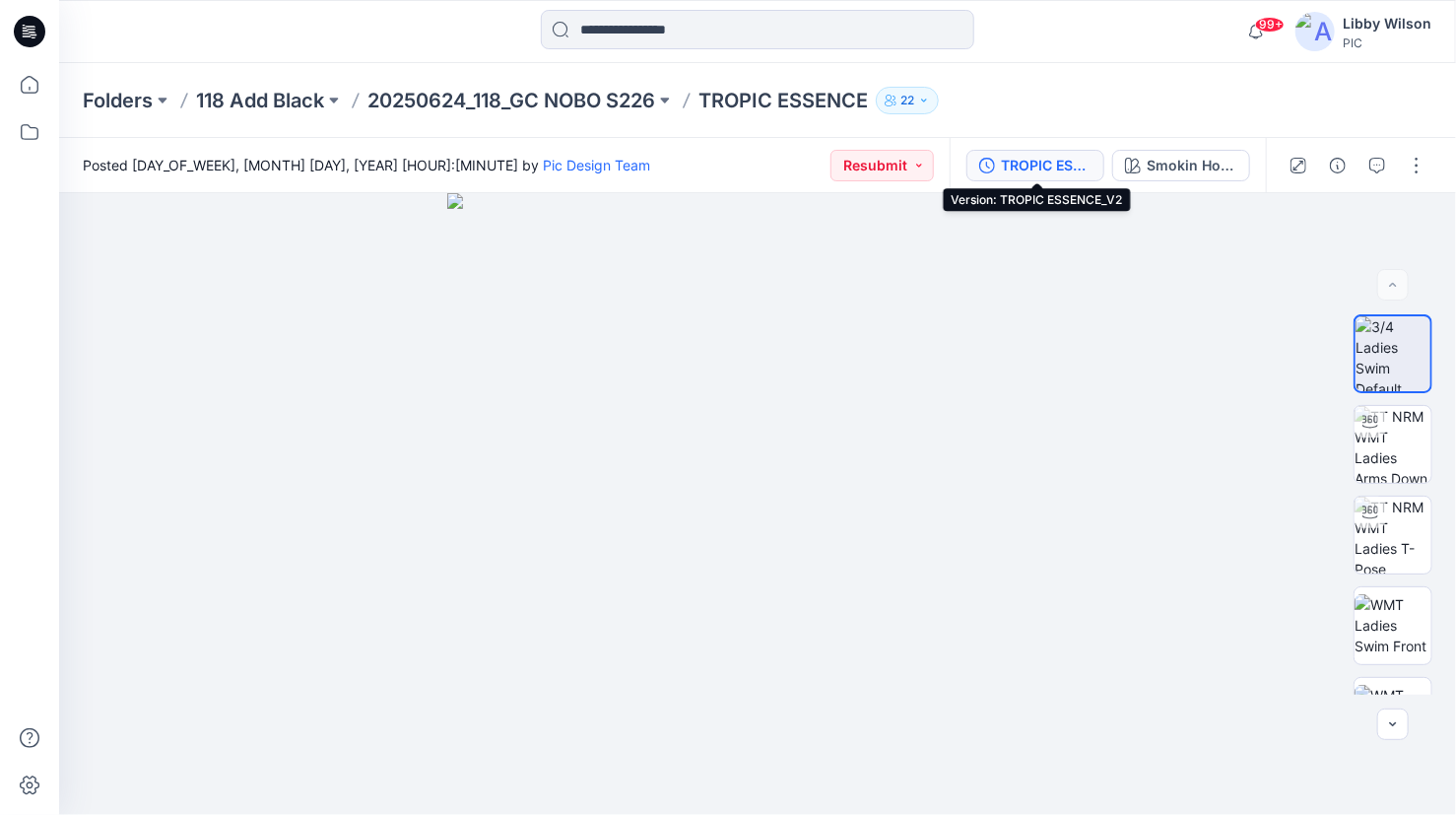click on "TROPIC ESSENCE_V2" at bounding box center (1046, 166) 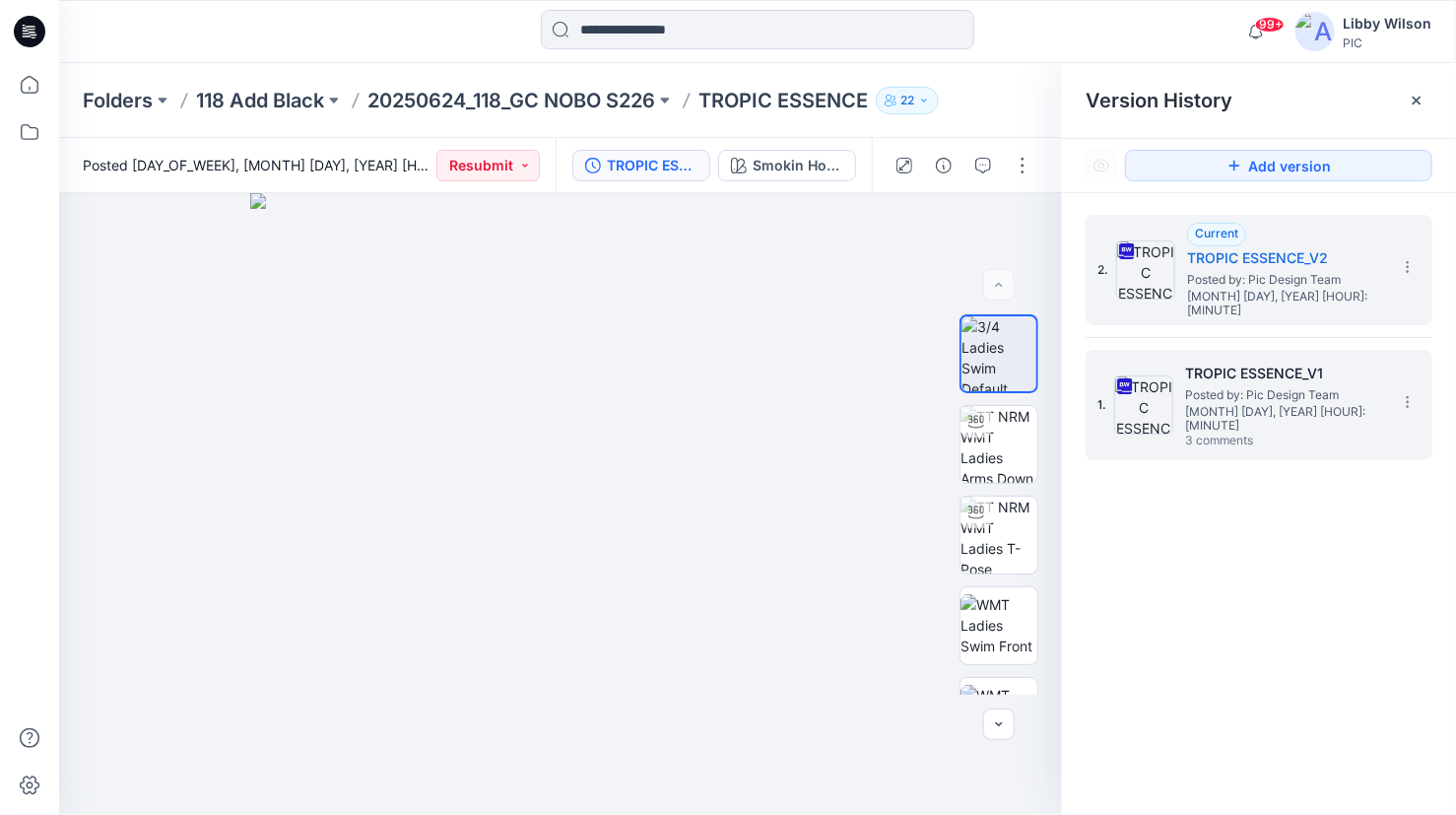 click on "Posted by: Pic Design Team" at bounding box center (1284, 395) 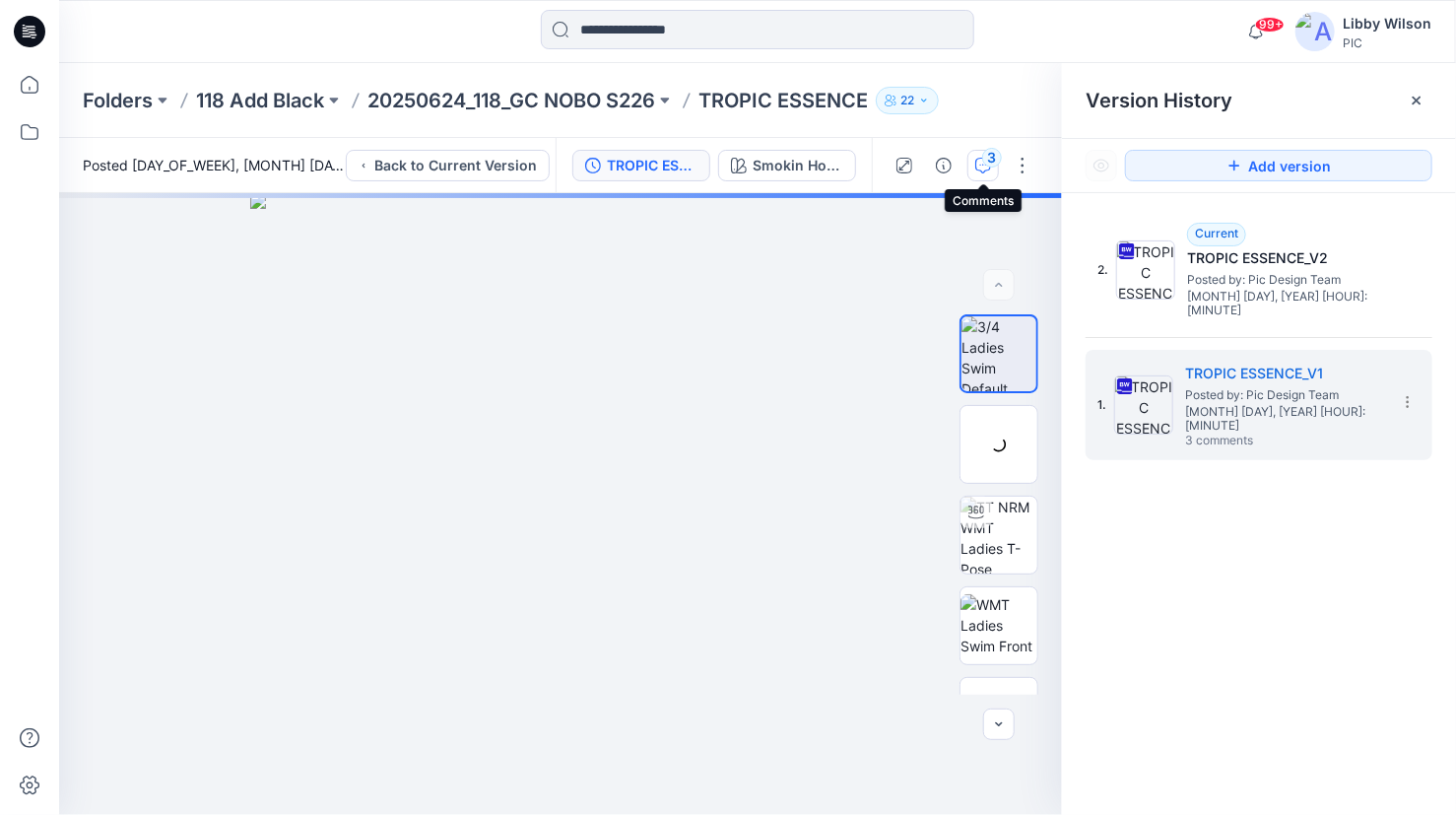 click 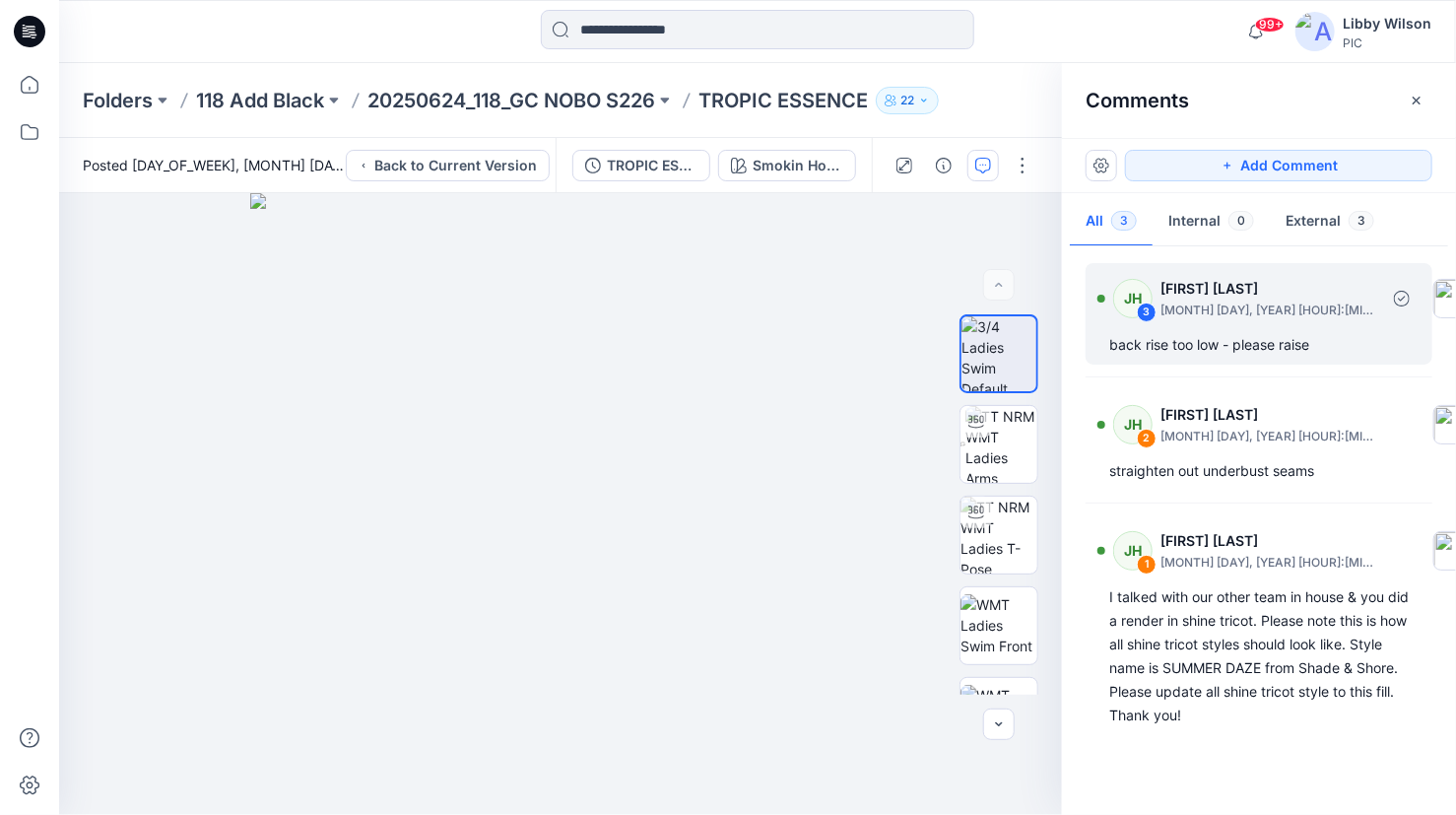 click on "back rise too low - please raise" at bounding box center (1259, 345) 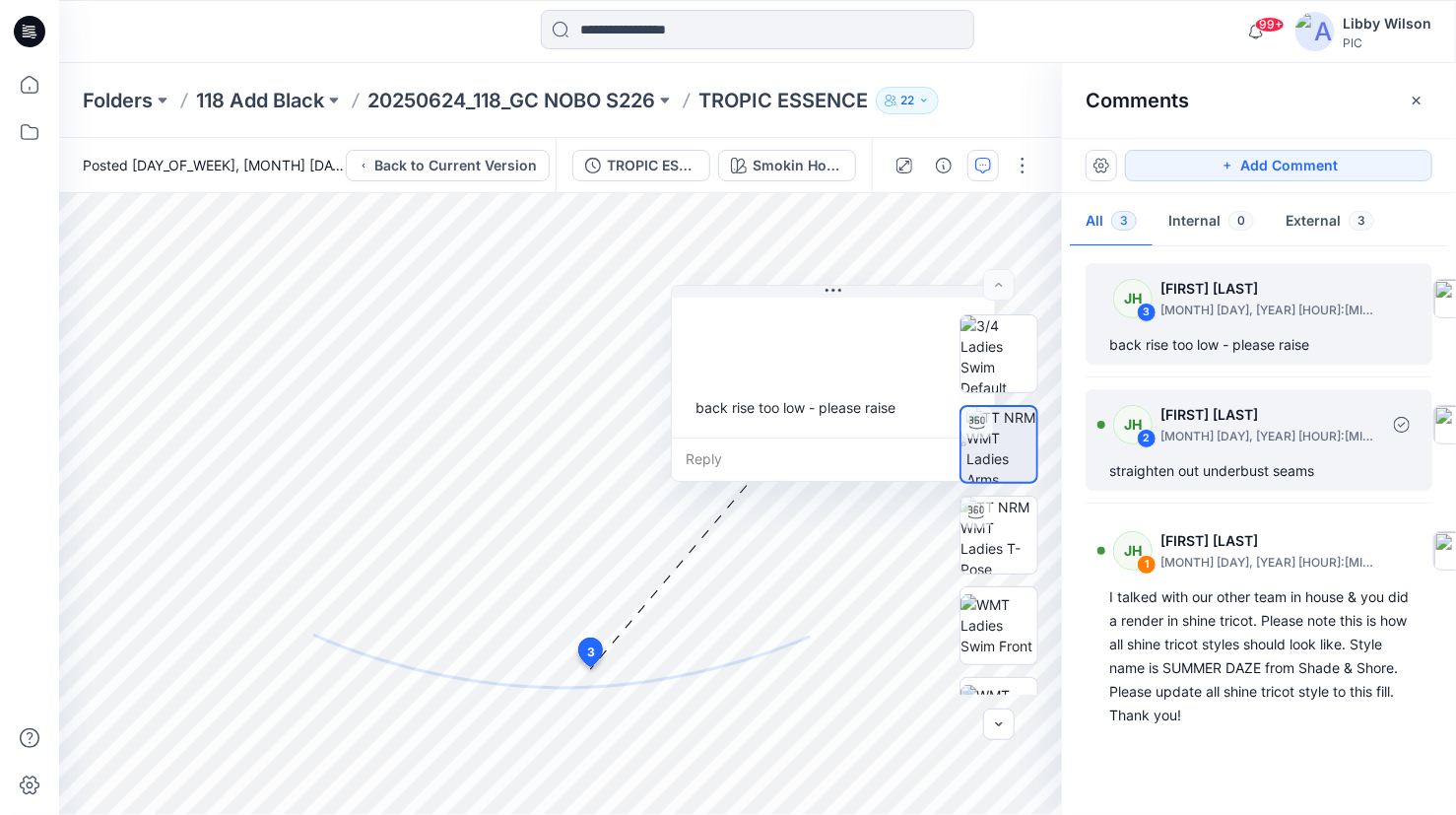 click on "JH 2 Juliana Hernandez   July 08, 2025 13:03 straighten out underbust seams" at bounding box center (1259, 440) 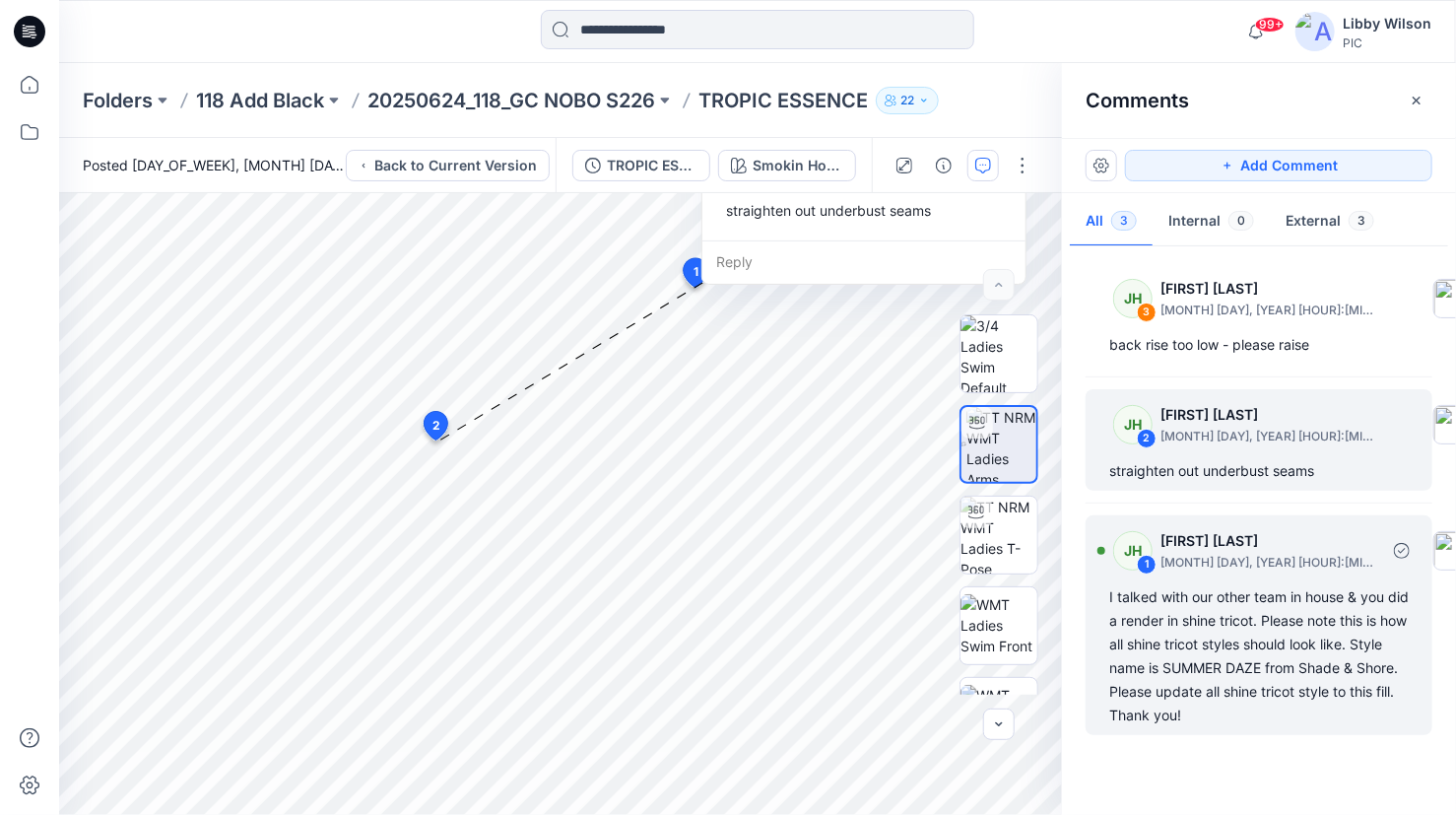 click on "I talked with our other team in house & you did a render in shine tricot. Please note this is how all shine tricot styles should look like. Style name is SUMMER DAZE from Shade & Shore. Please update all shine tricot style to this fill. Thank you!" at bounding box center [1259, 656] 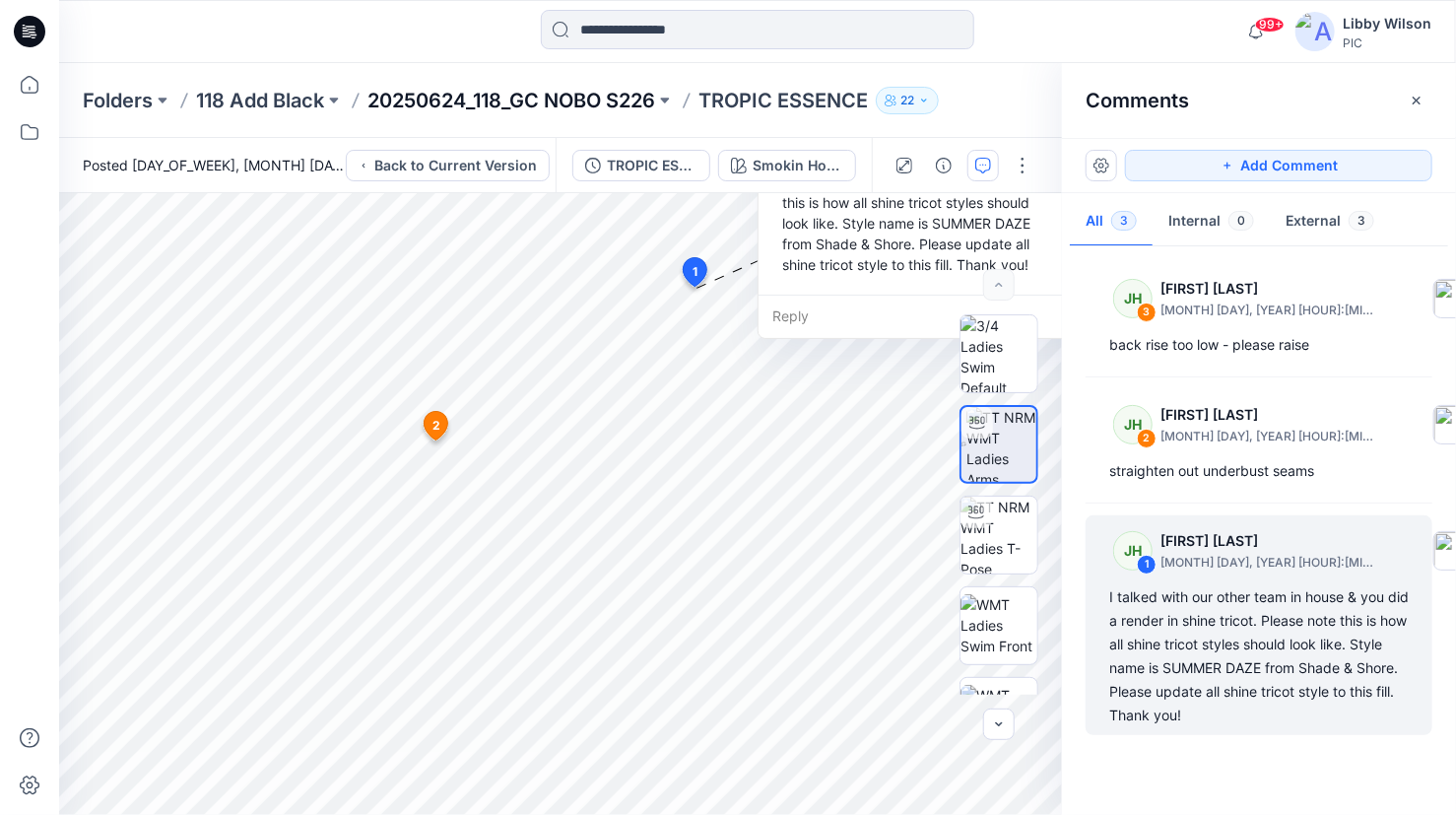 click on "20250624_118_GC NOBO S226" at bounding box center [511, 101] 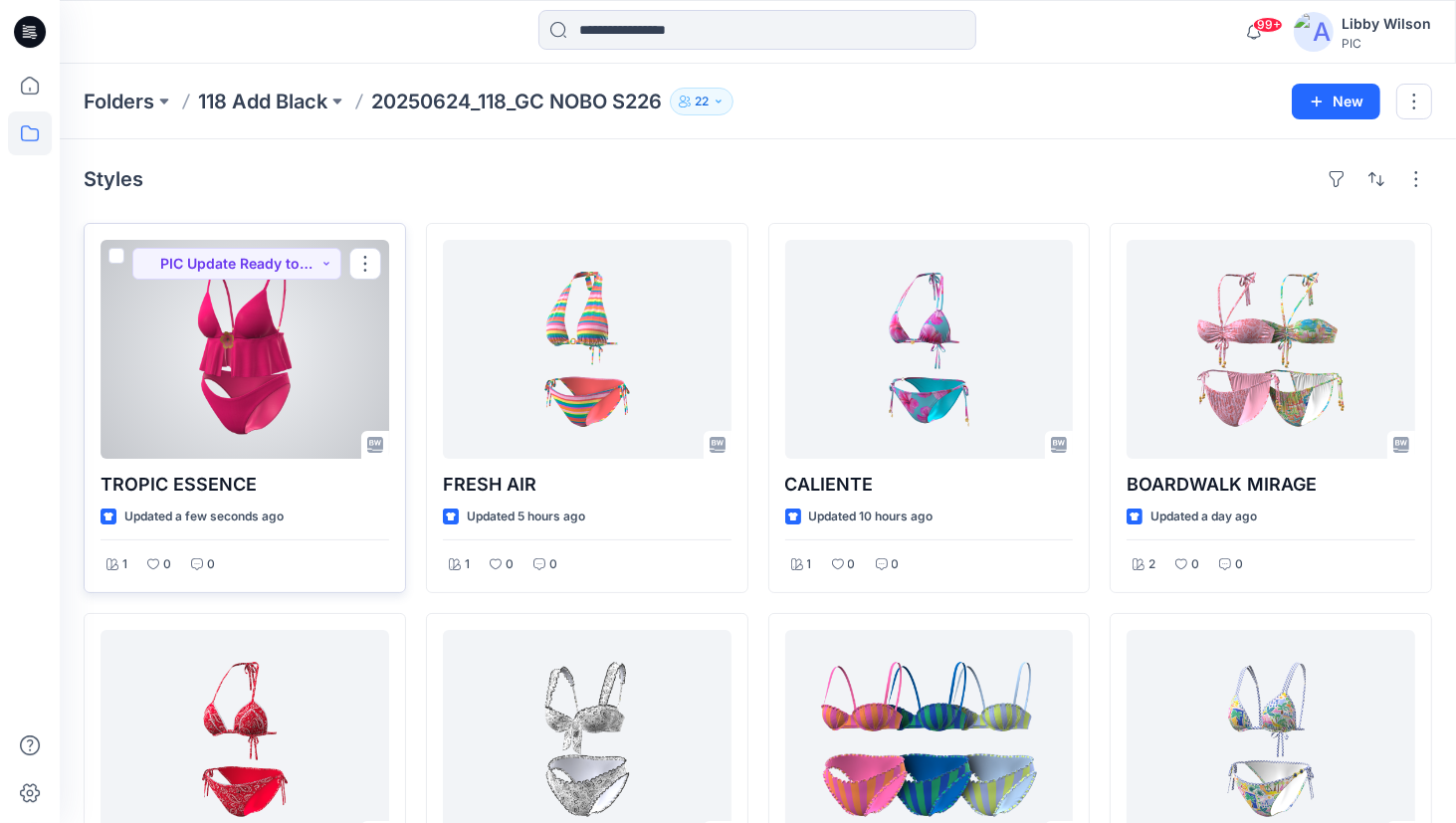click at bounding box center (245, 349) 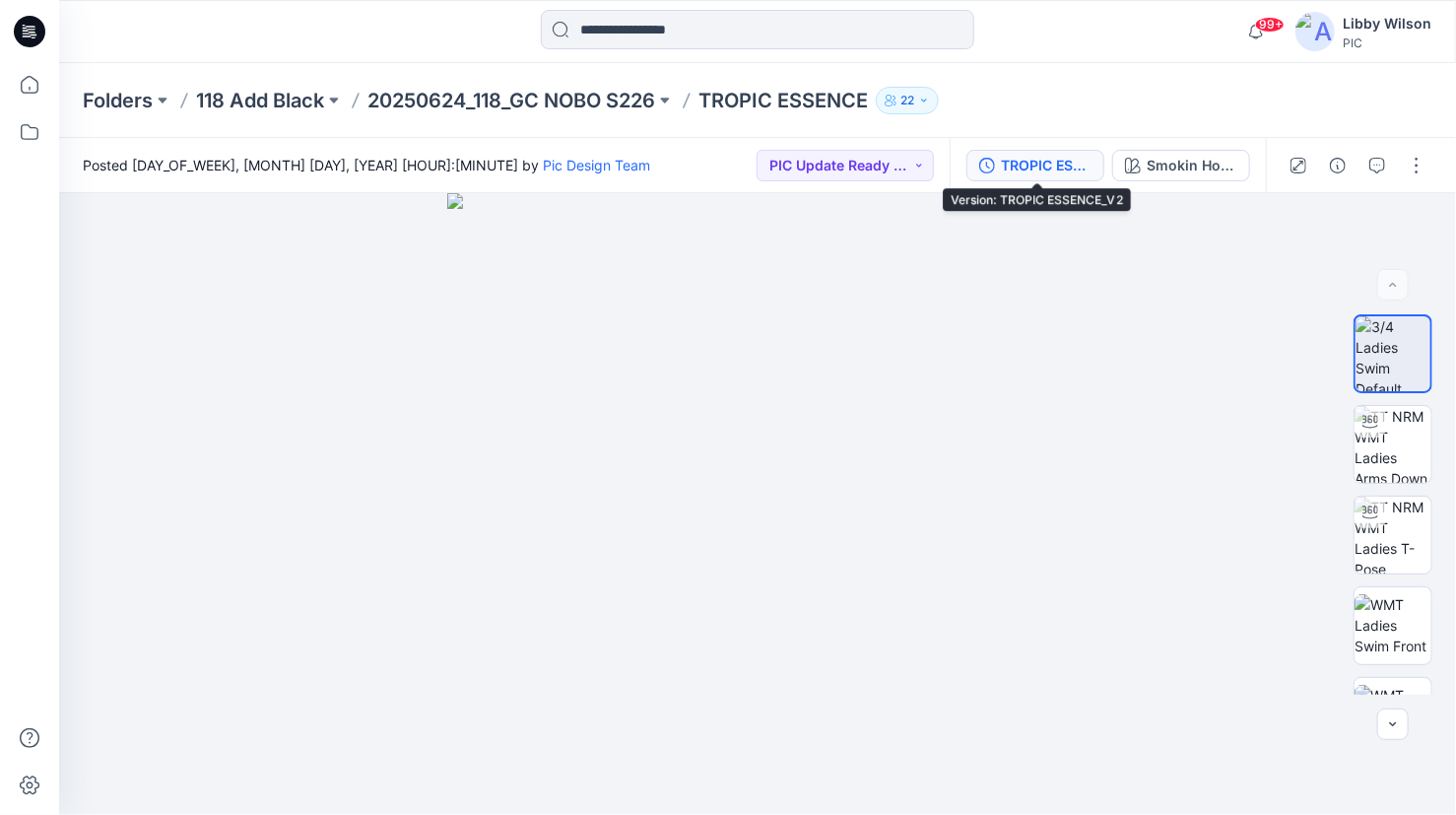 click on "TROPIC ESSENCE_V2" at bounding box center (1046, 166) 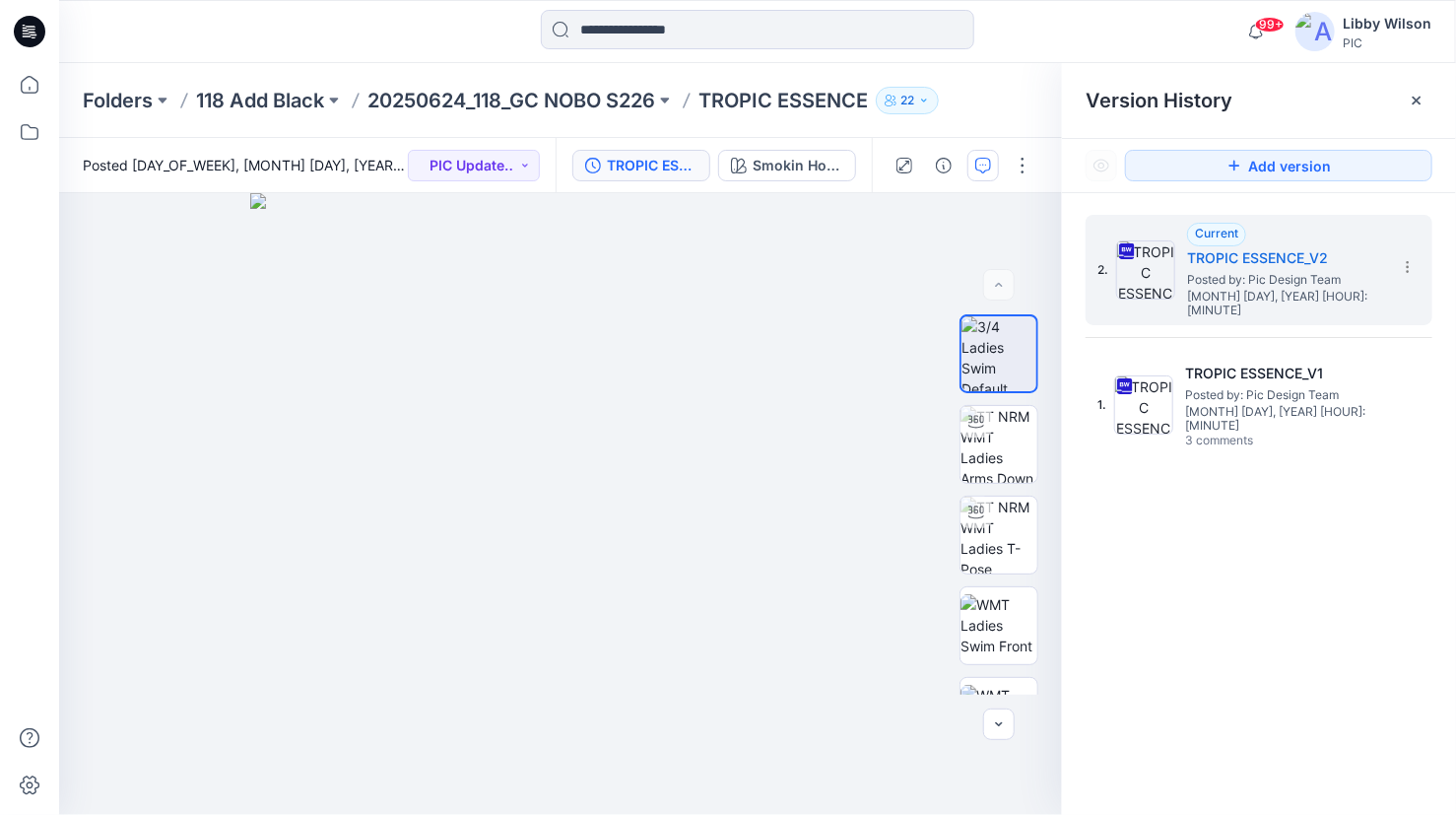 click 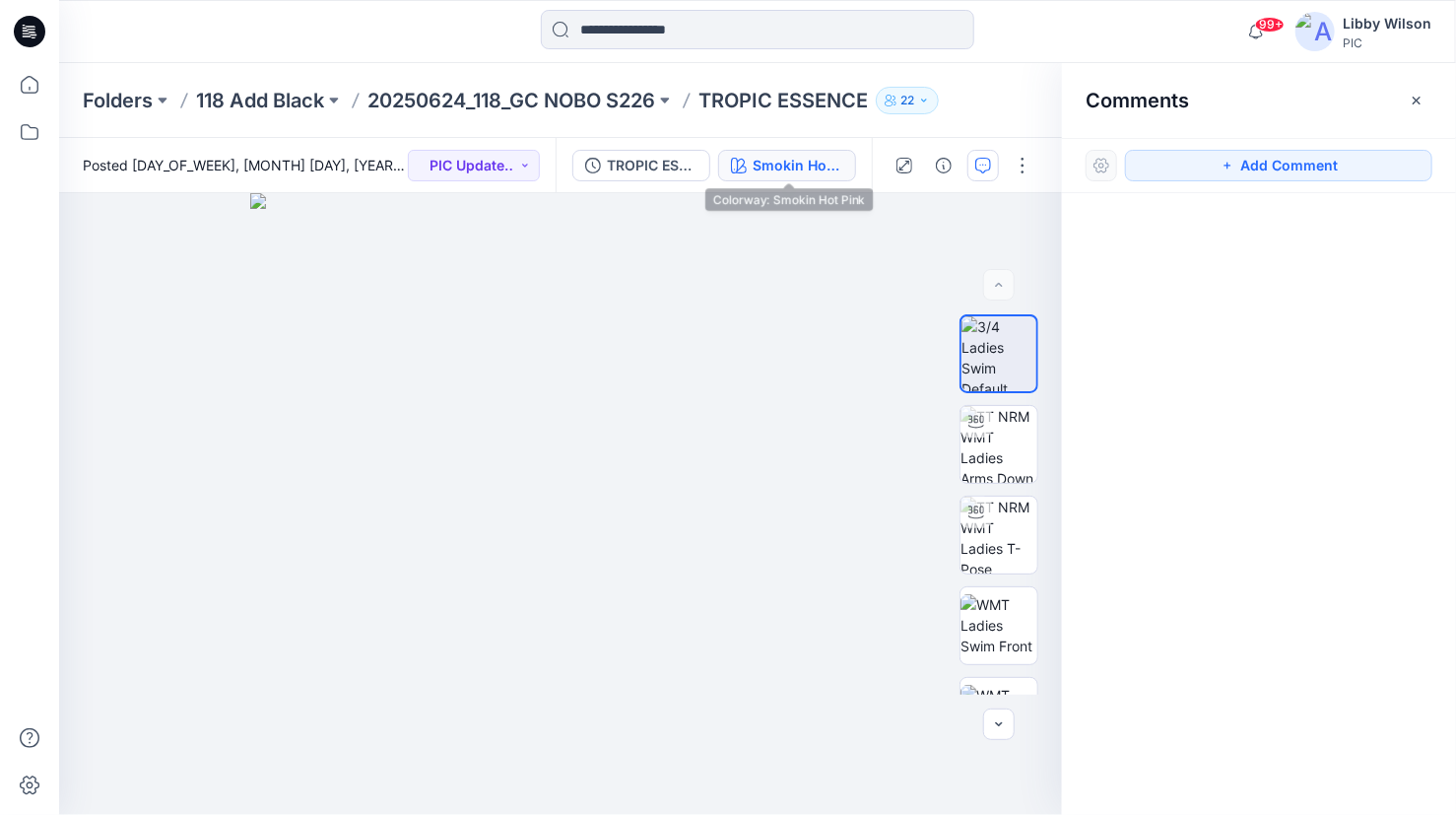 click 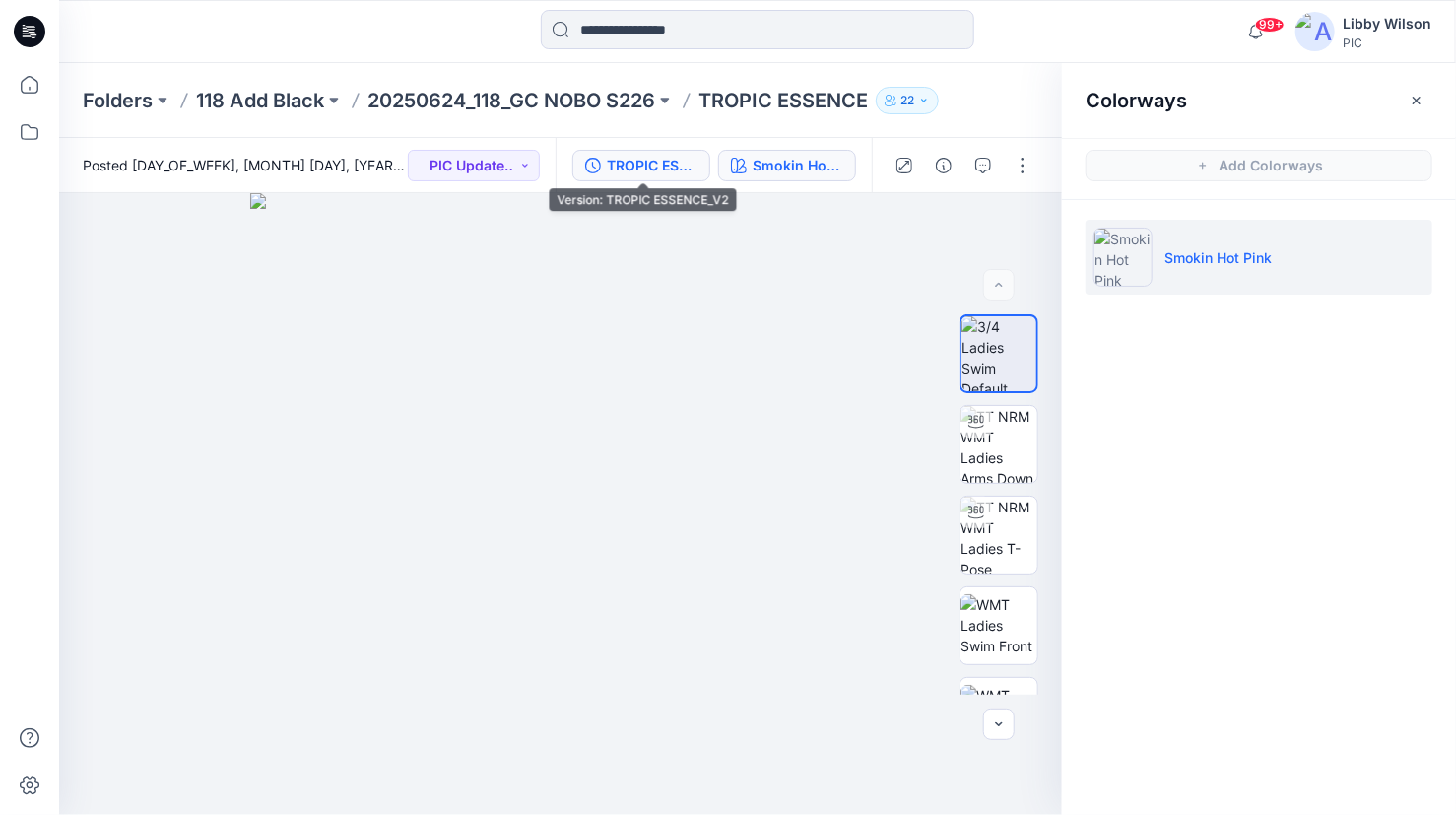 click on "TROPIC ESSENCE_V2" at bounding box center [652, 166] 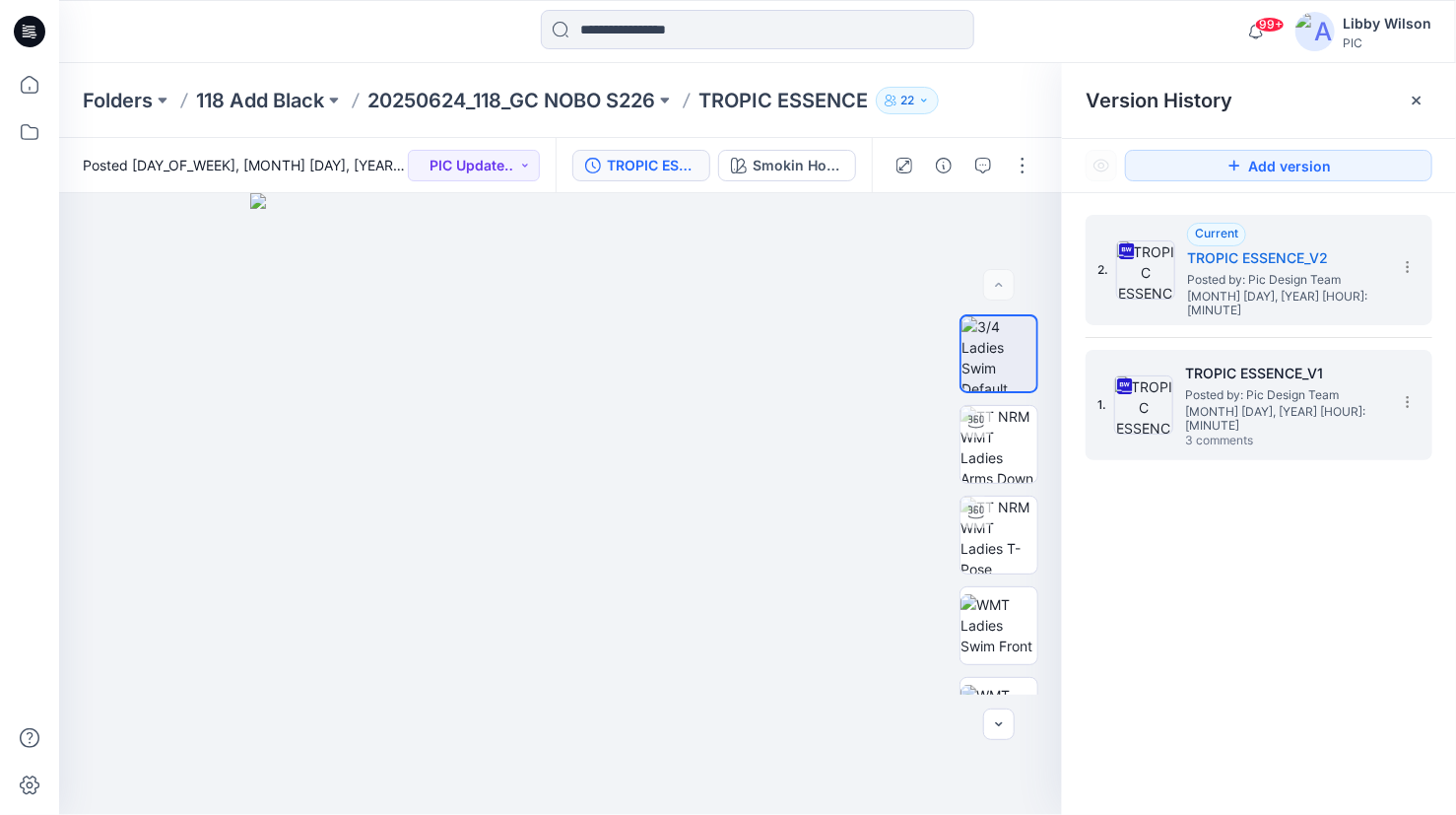 click on "Posted by: Pic Design Team" at bounding box center (1284, 395) 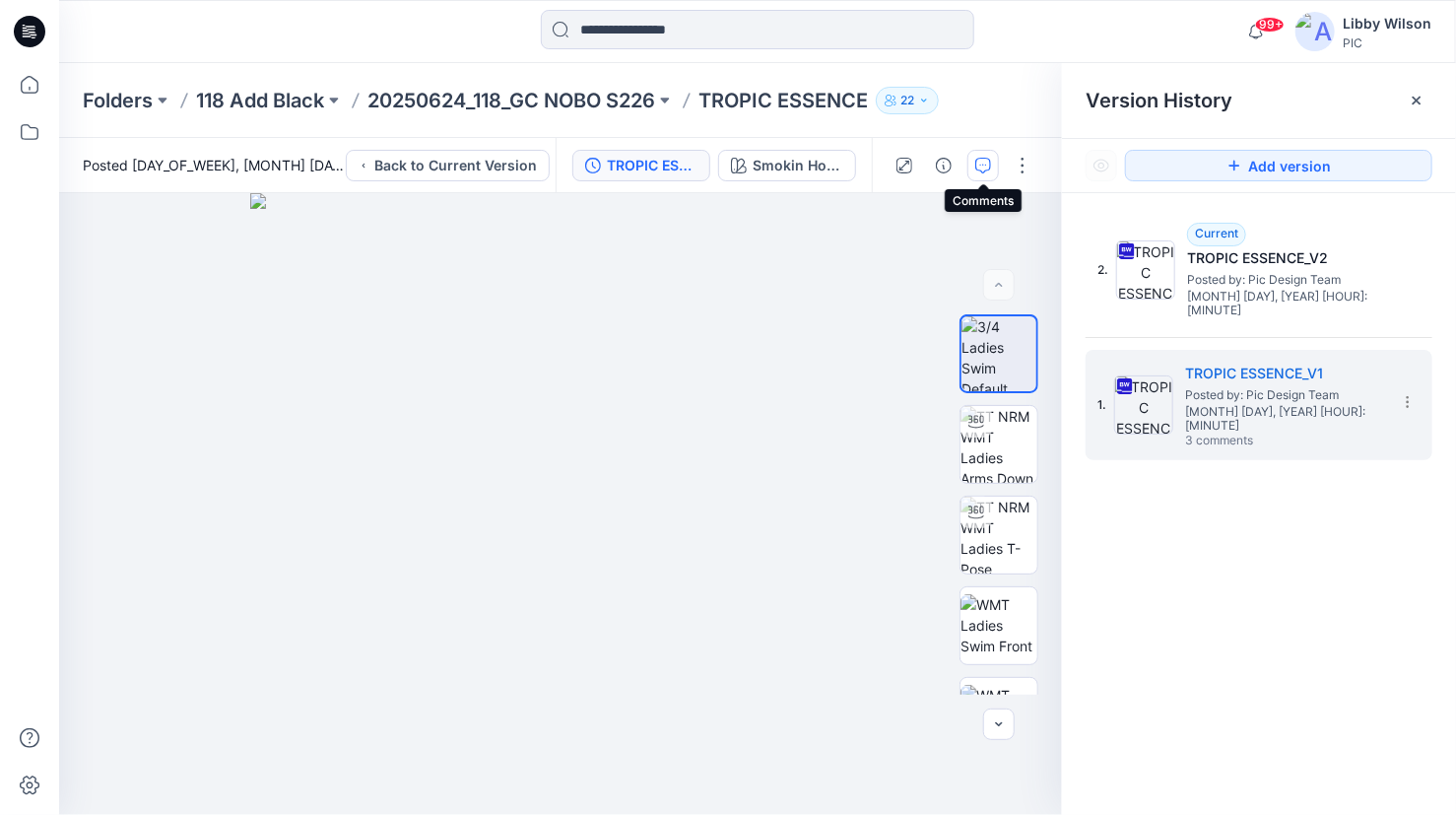 click at bounding box center [983, 166] 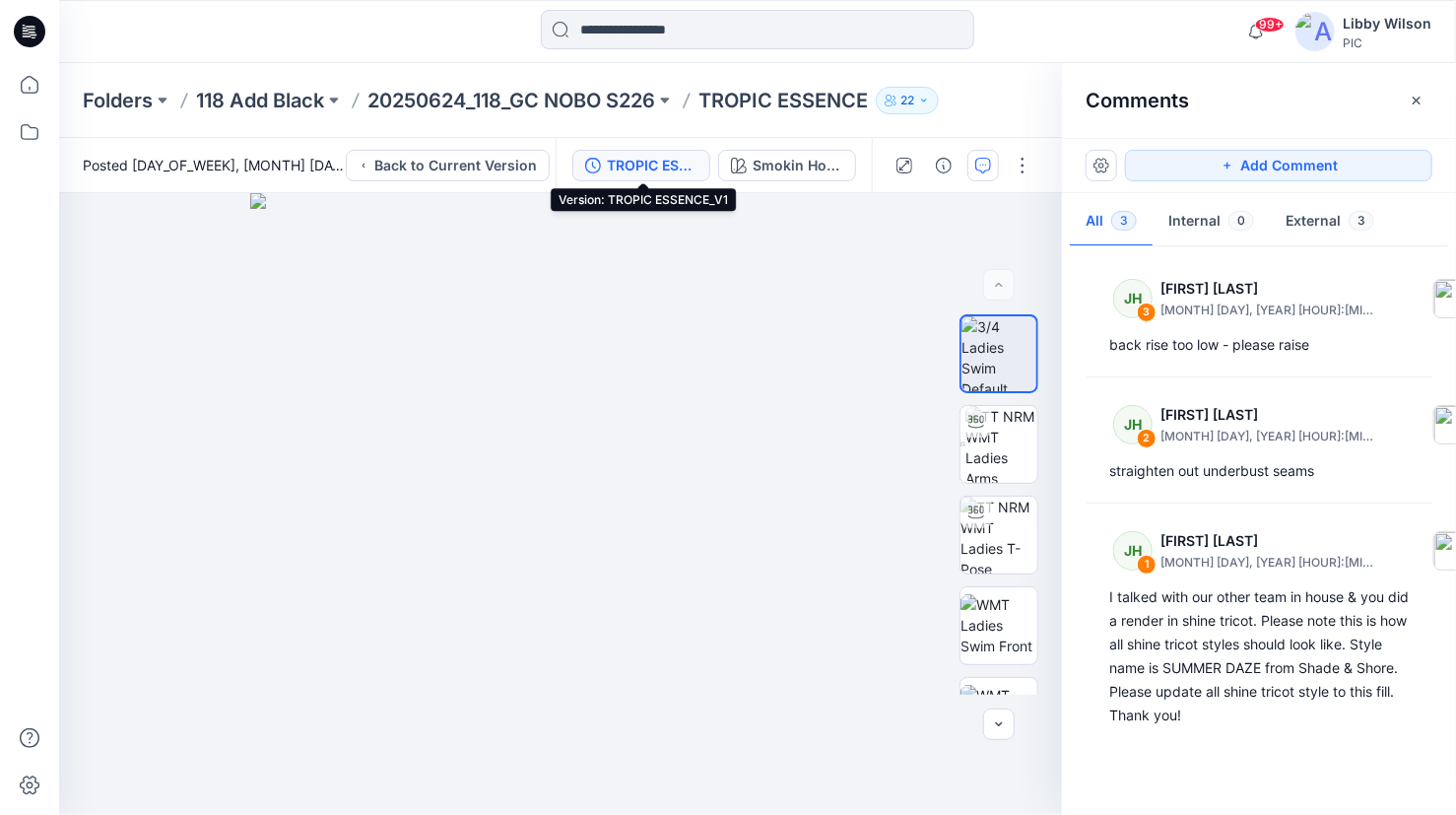 click on "TROPIC ESSENCE_V1" at bounding box center (652, 166) 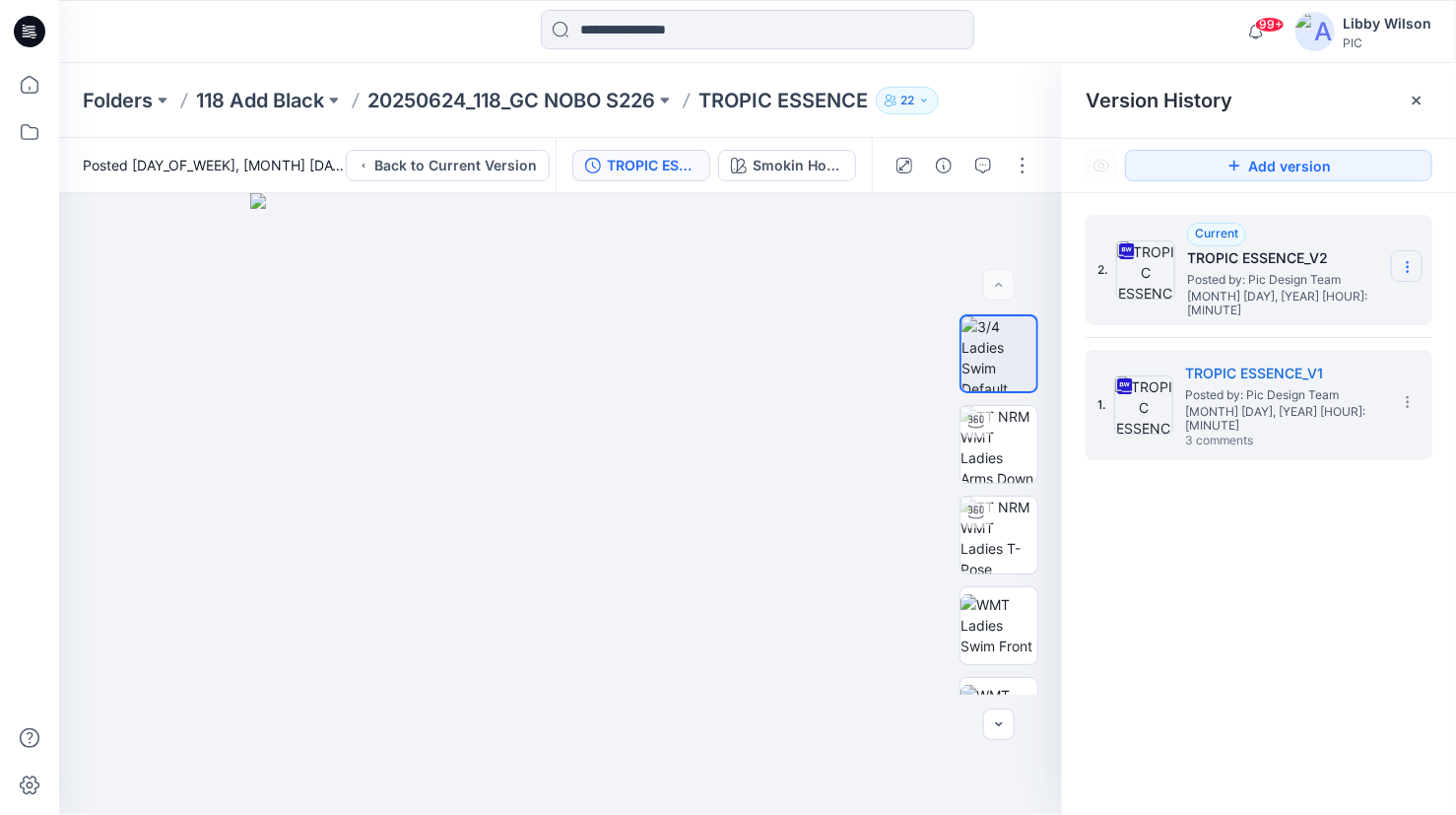click 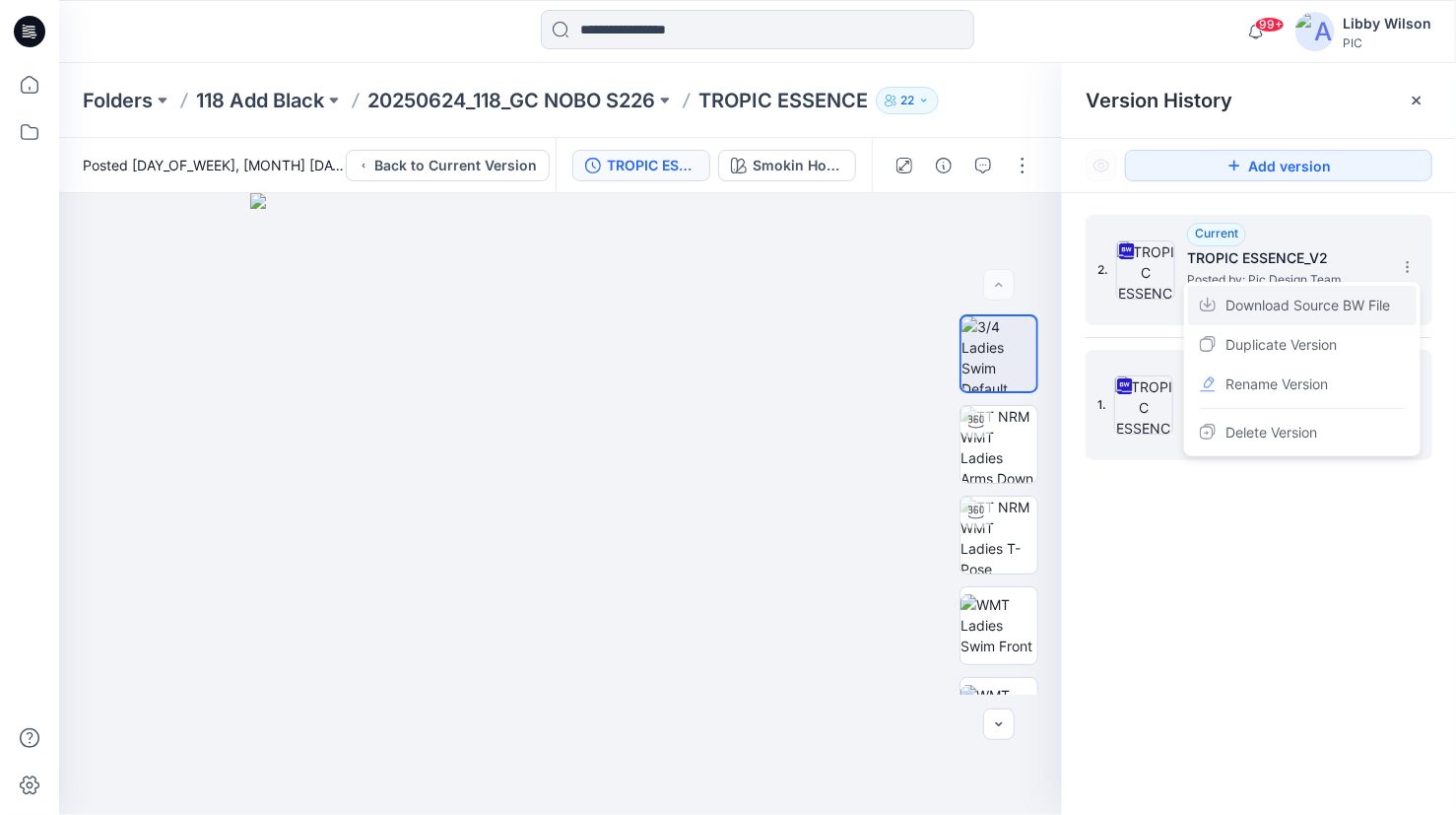 click on "Download Source BW File" at bounding box center [1302, 306] 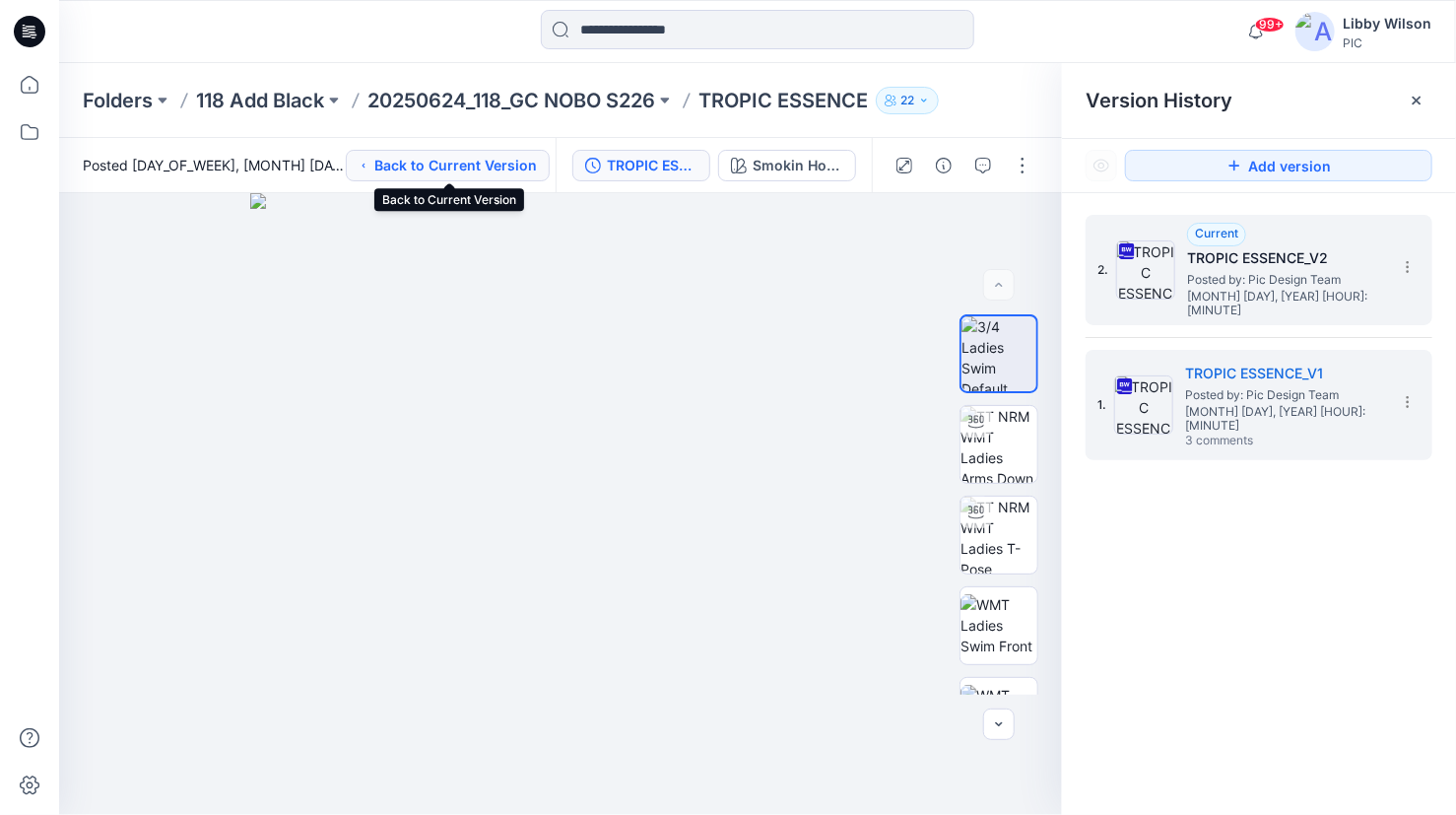 click on "Back to Current Version" at bounding box center [447, 166] 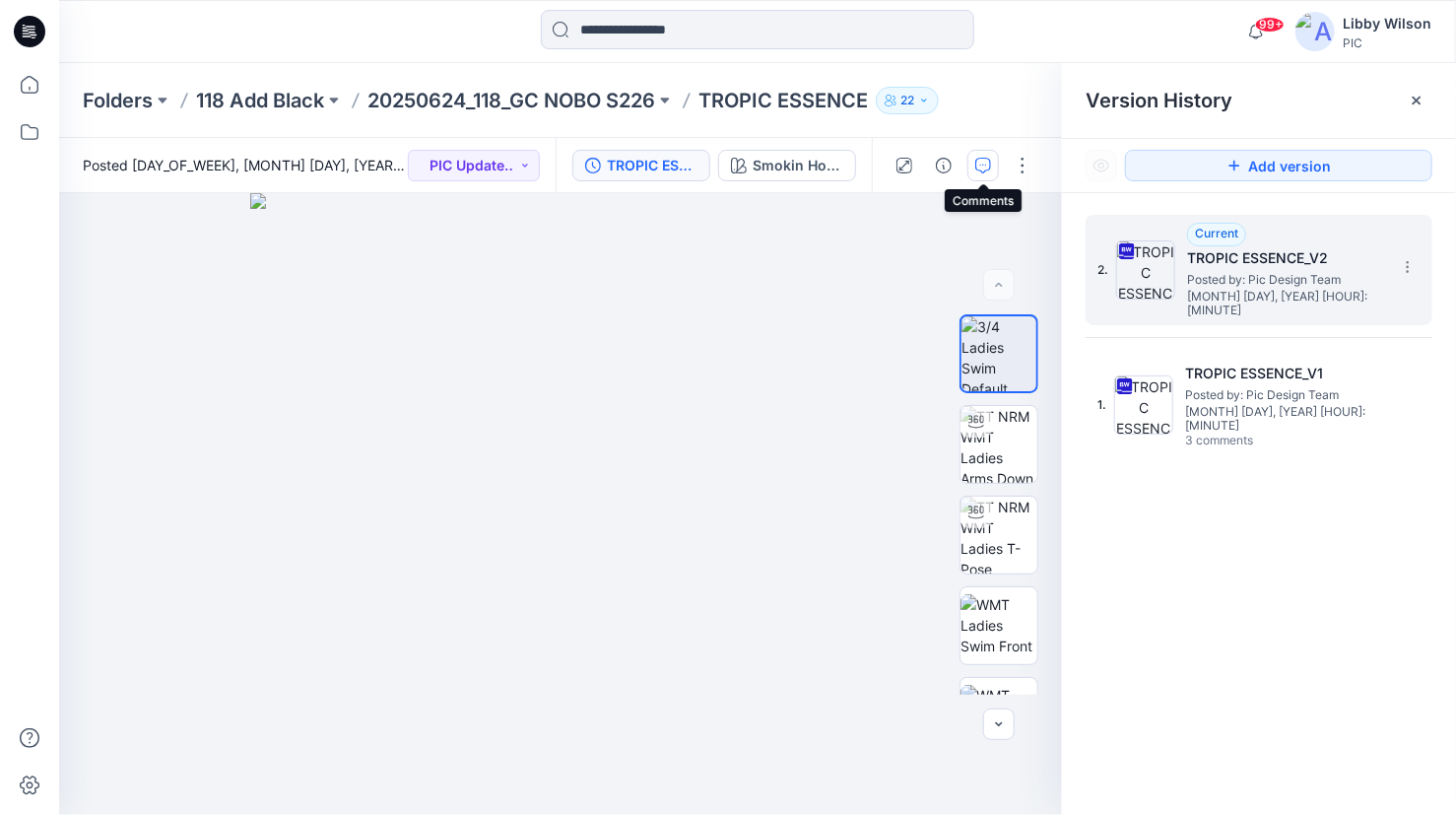click 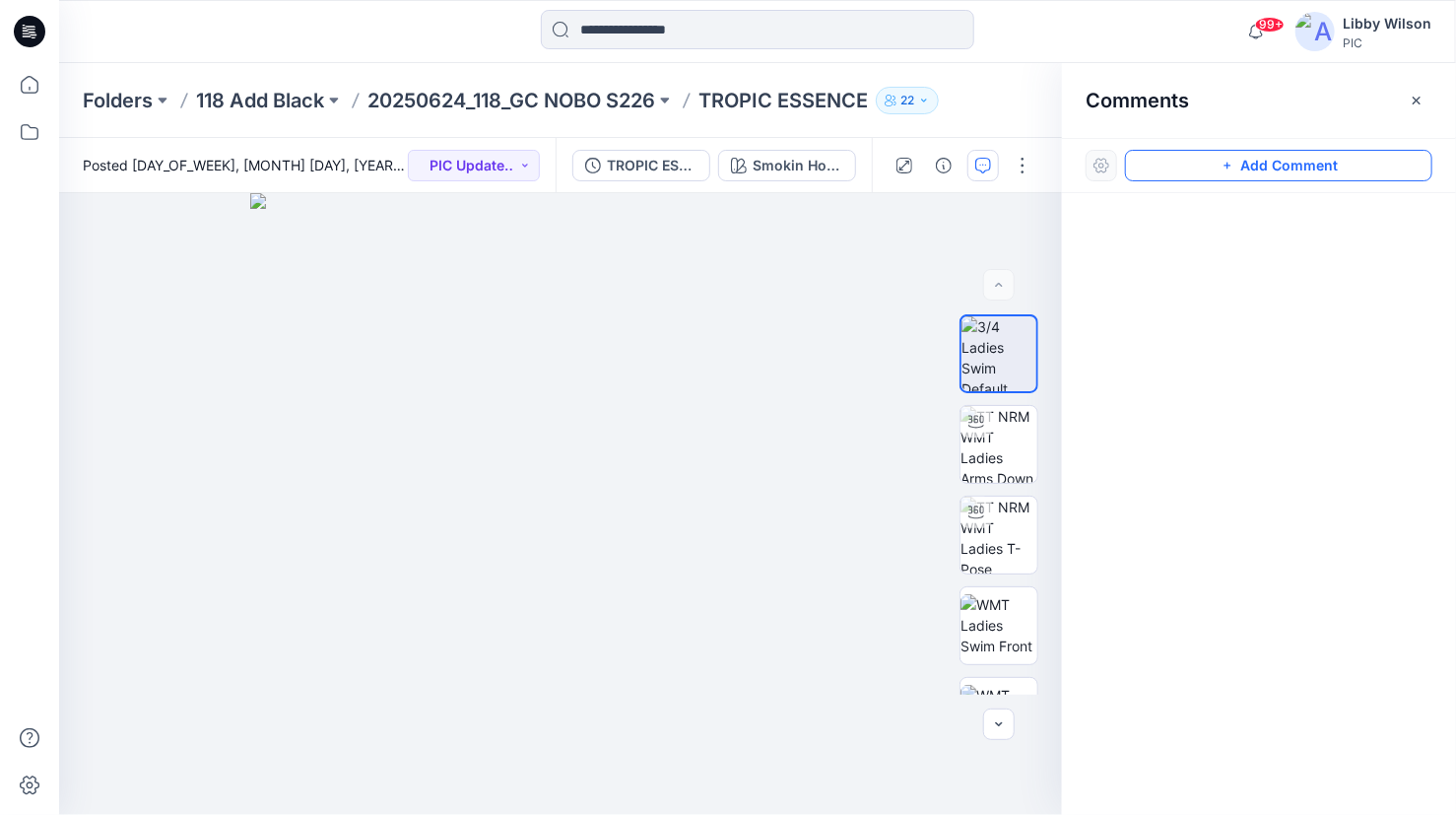 click on "Add Comment" at bounding box center (1279, 166) 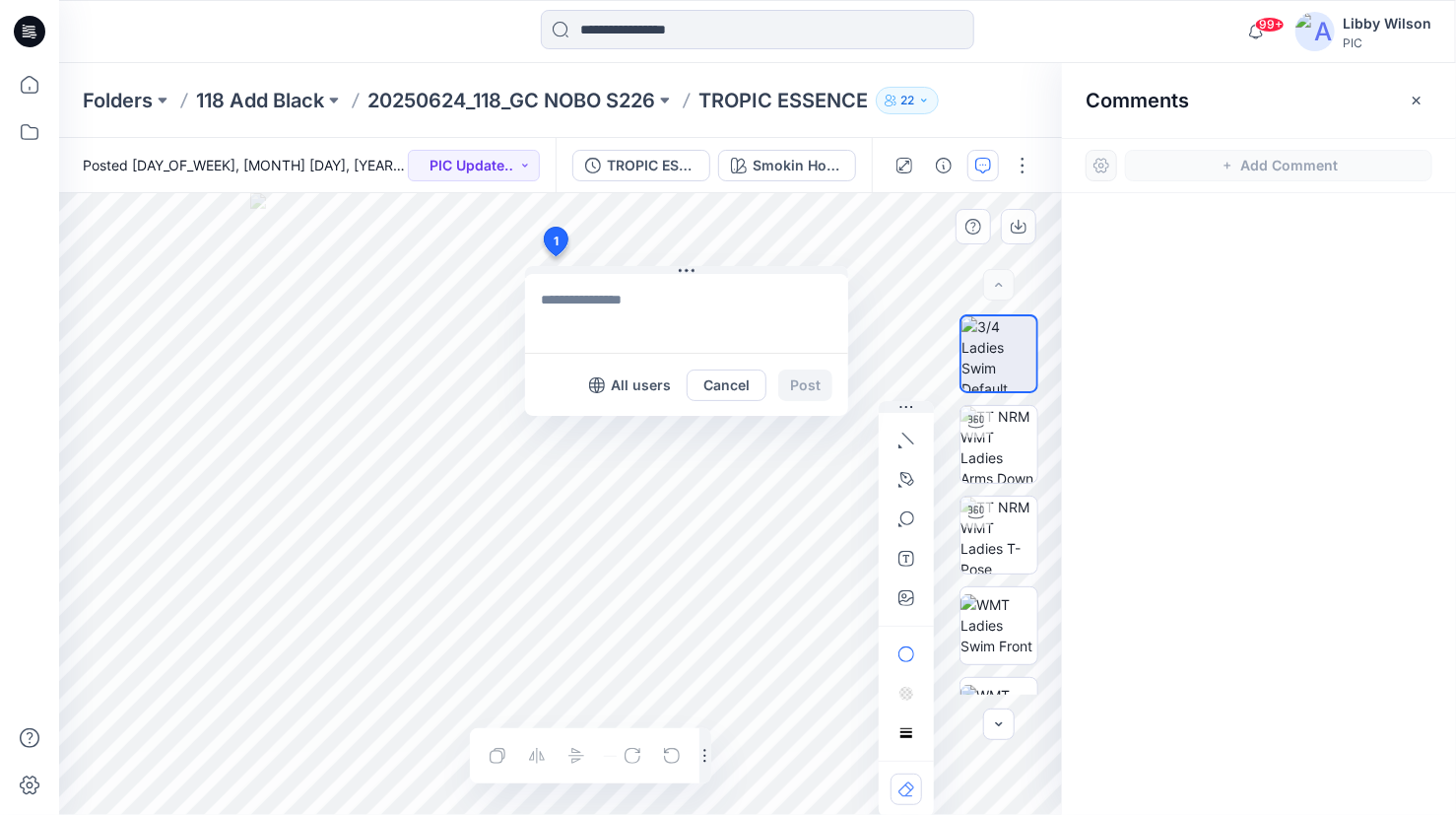 click on "1   All users Cancel Post
Layer 1" at bounding box center [561, 504] 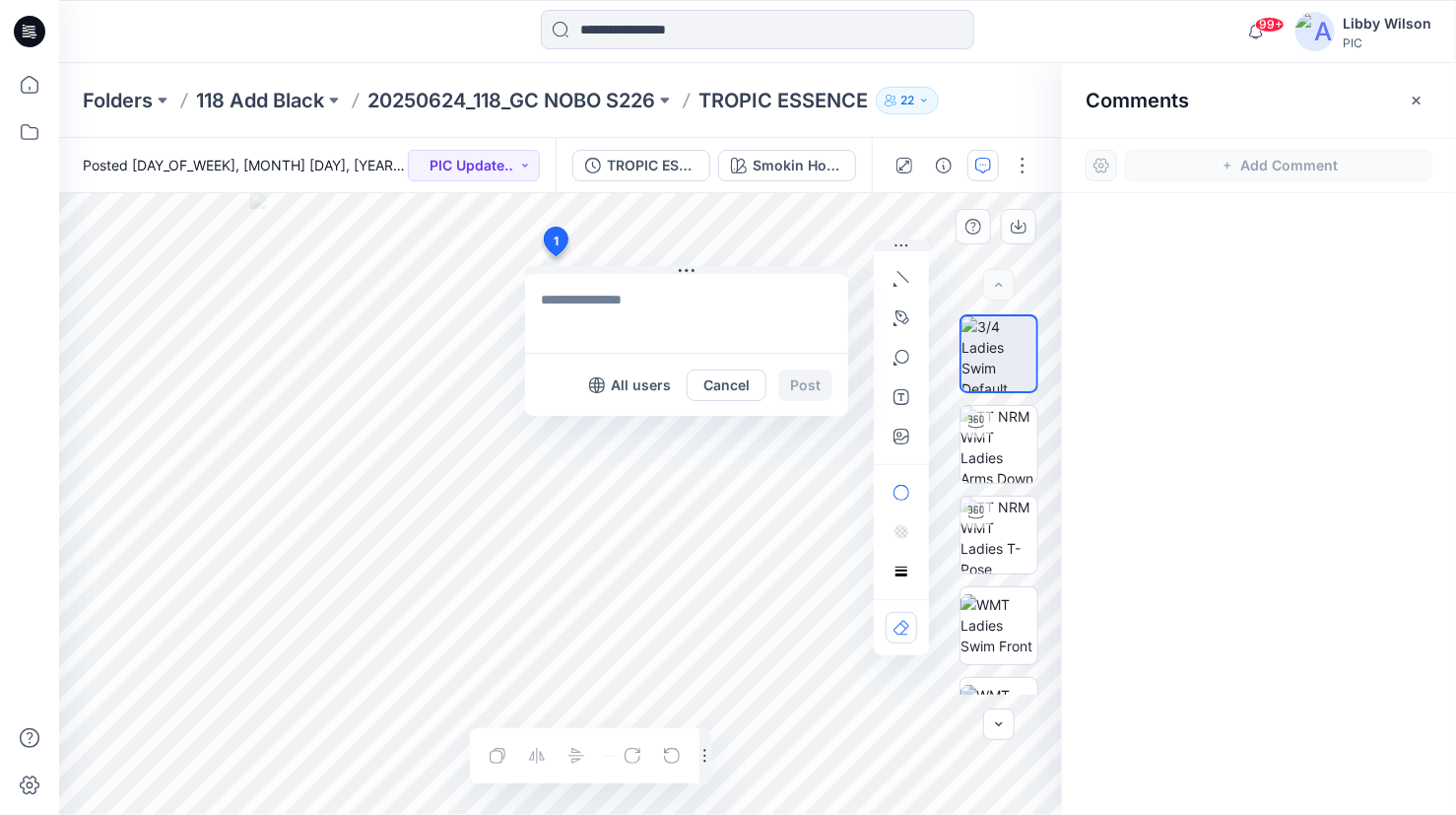 drag, startPoint x: 915, startPoint y: 403, endPoint x: 901, endPoint y: 240, distance: 163.60012 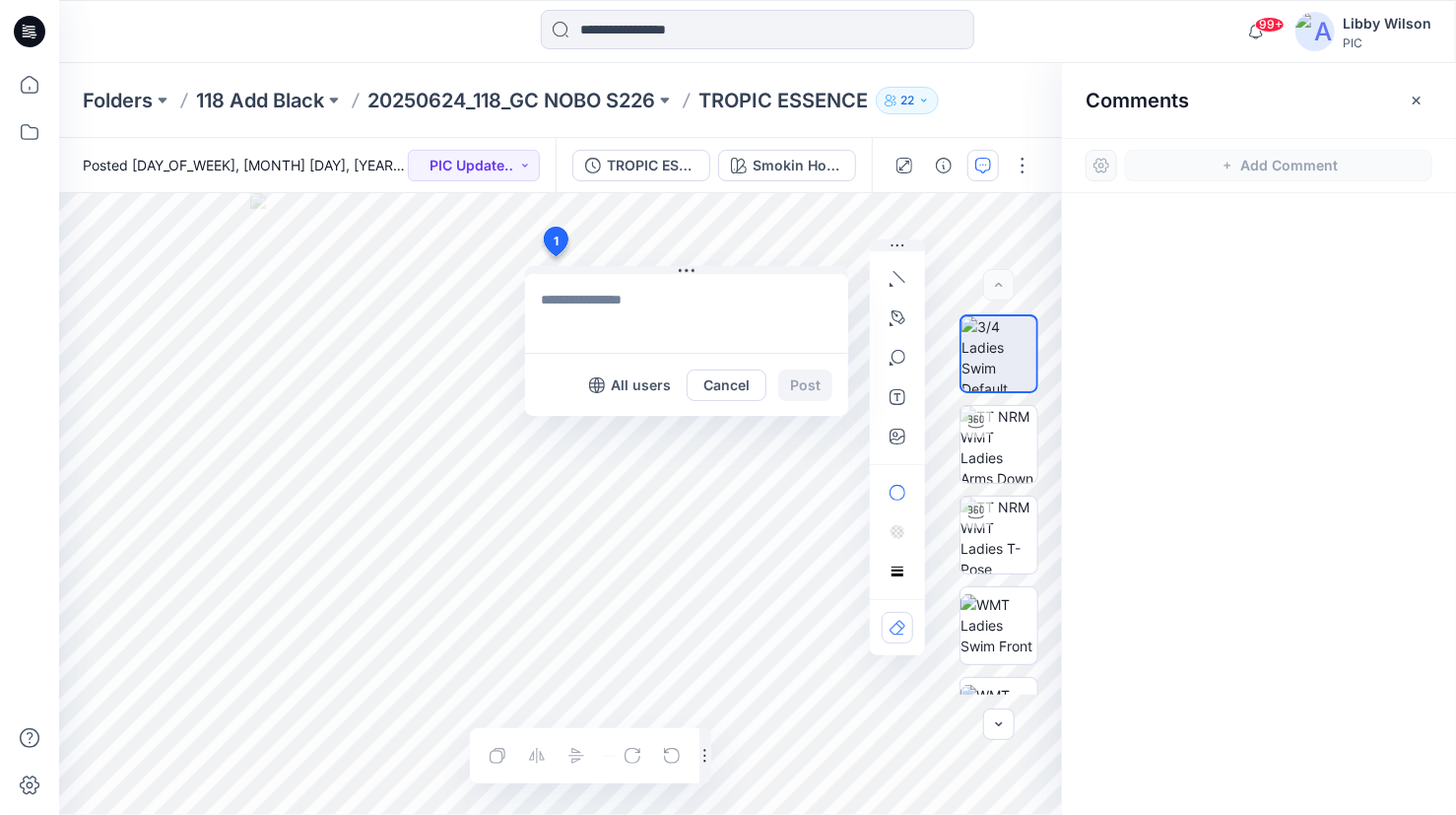 click on "Folders 118 Add Black 20250624_118_GC NOBO S226 TROPIC ESSENCE 22" at bounding box center (758, 101) 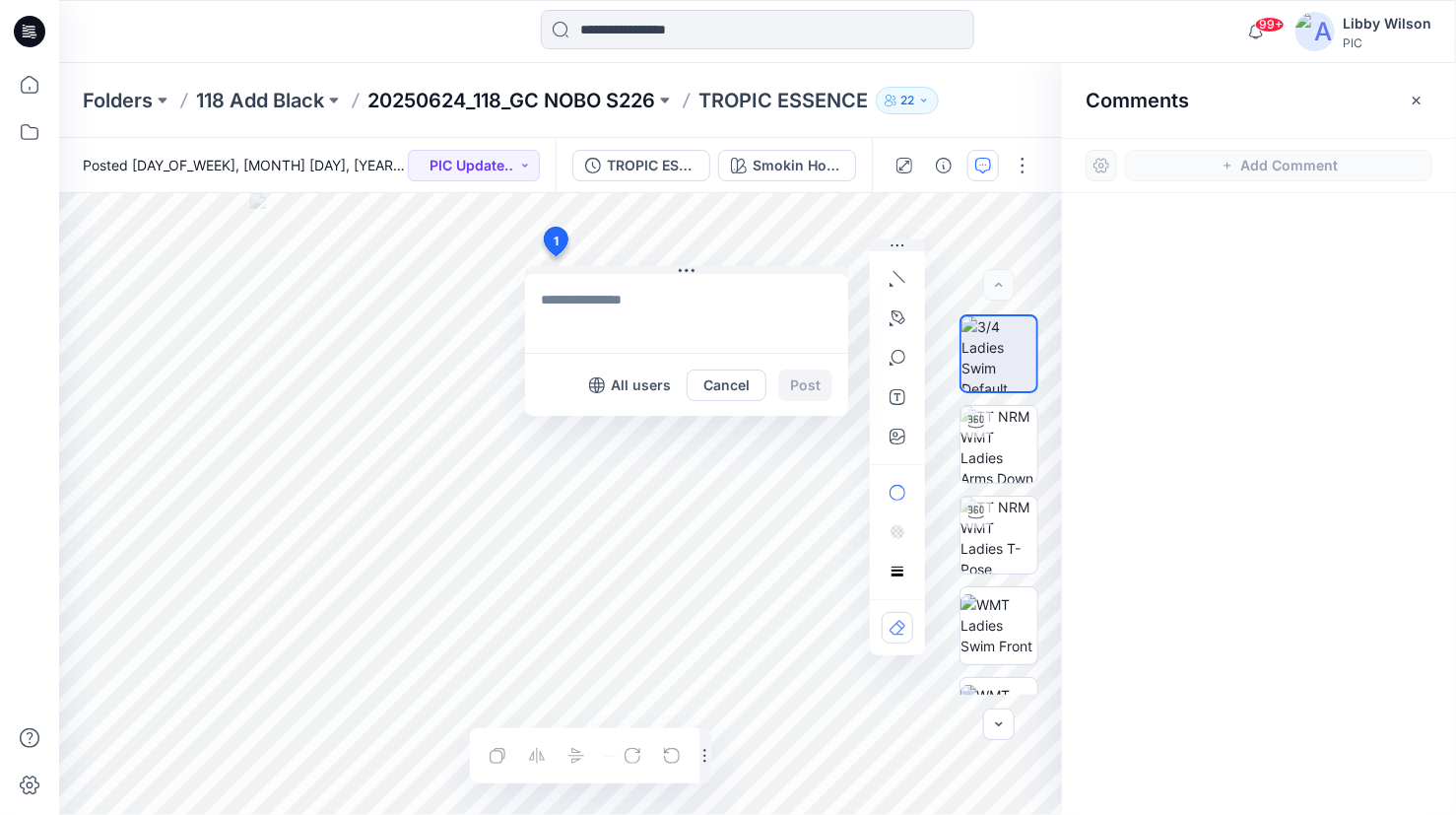 click on "20250624_118_GC NOBO S226" at bounding box center [511, 101] 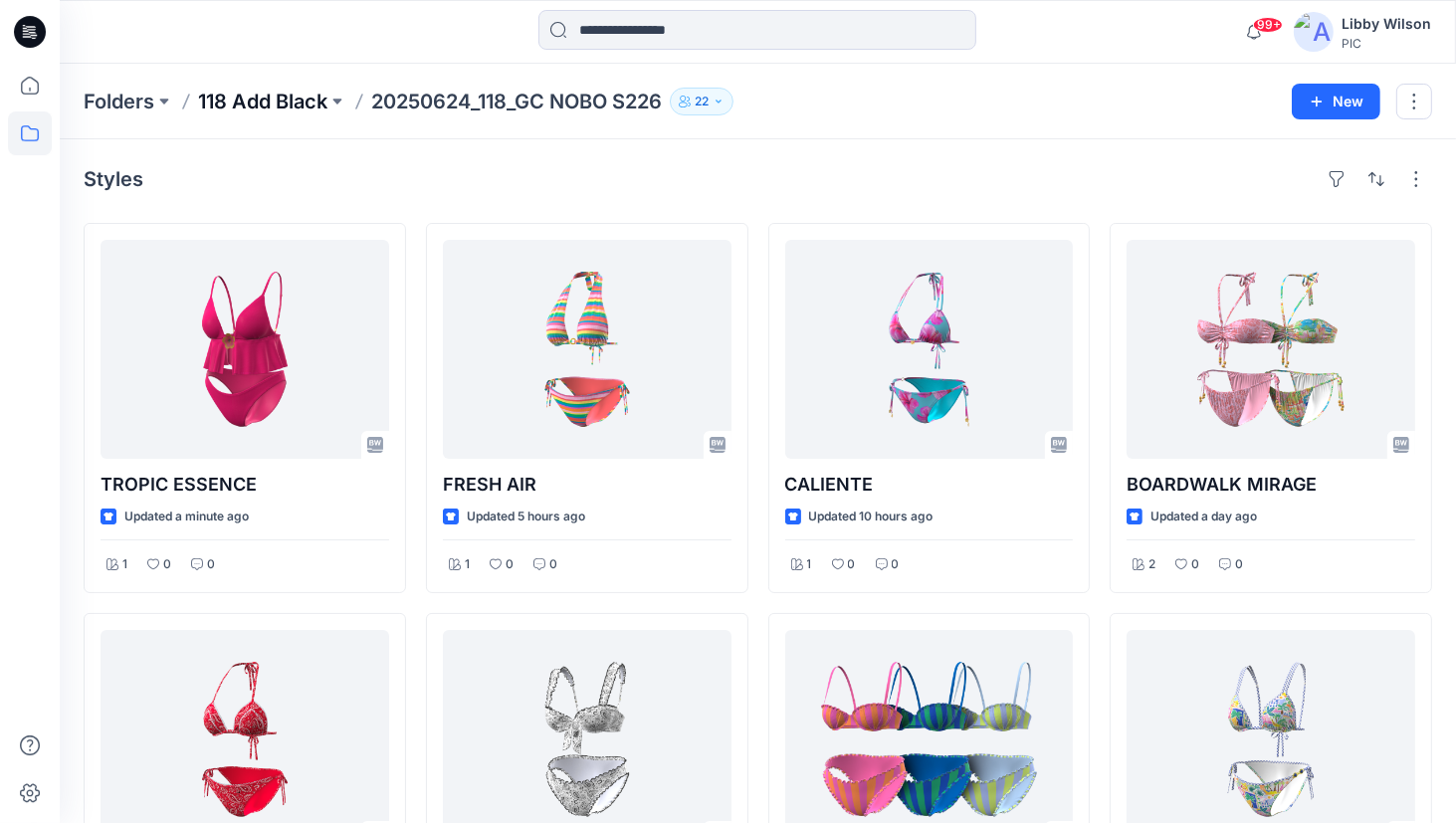 click on "118 Add Black" at bounding box center [263, 102] 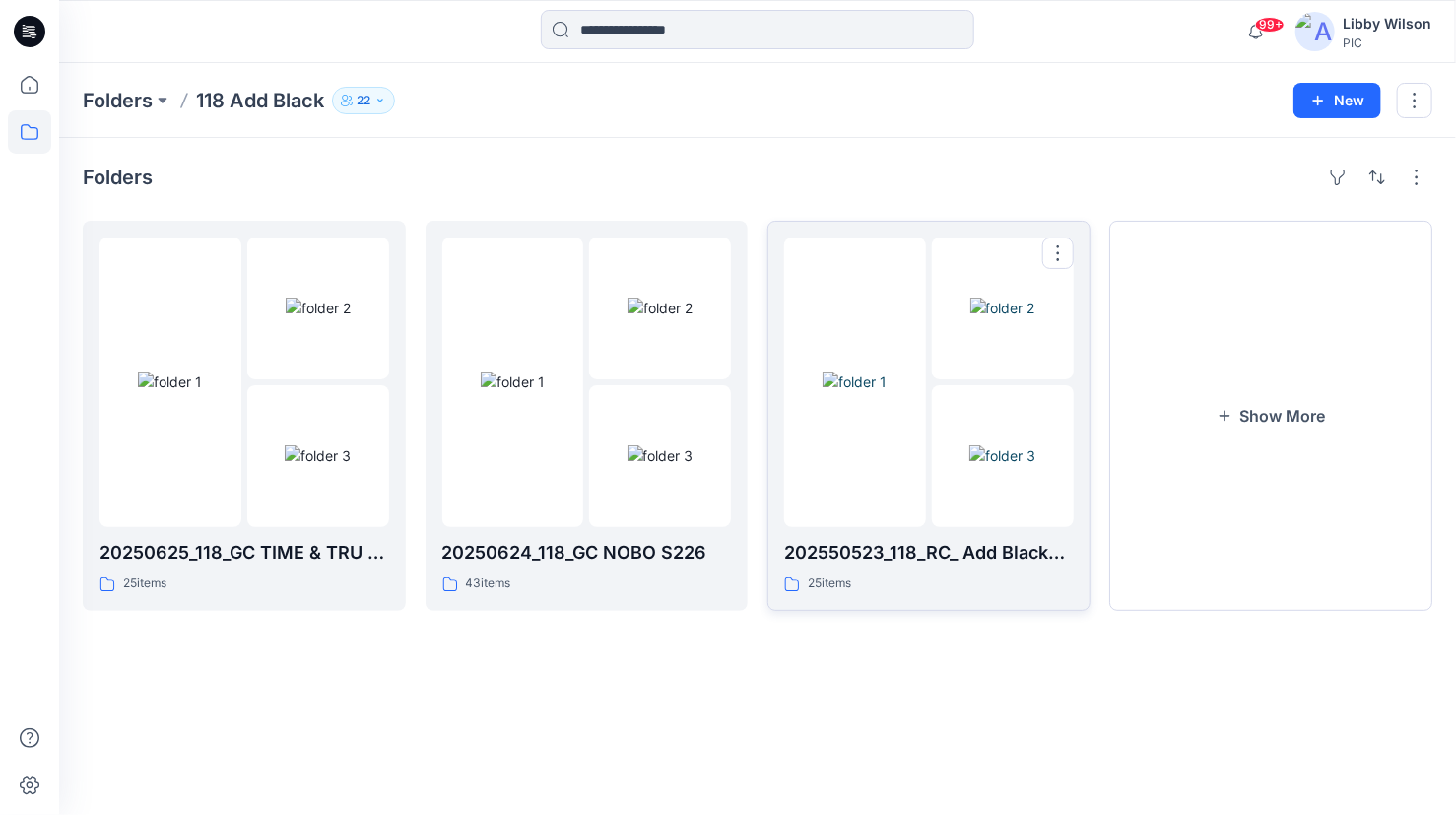 click at bounding box center (855, 382) 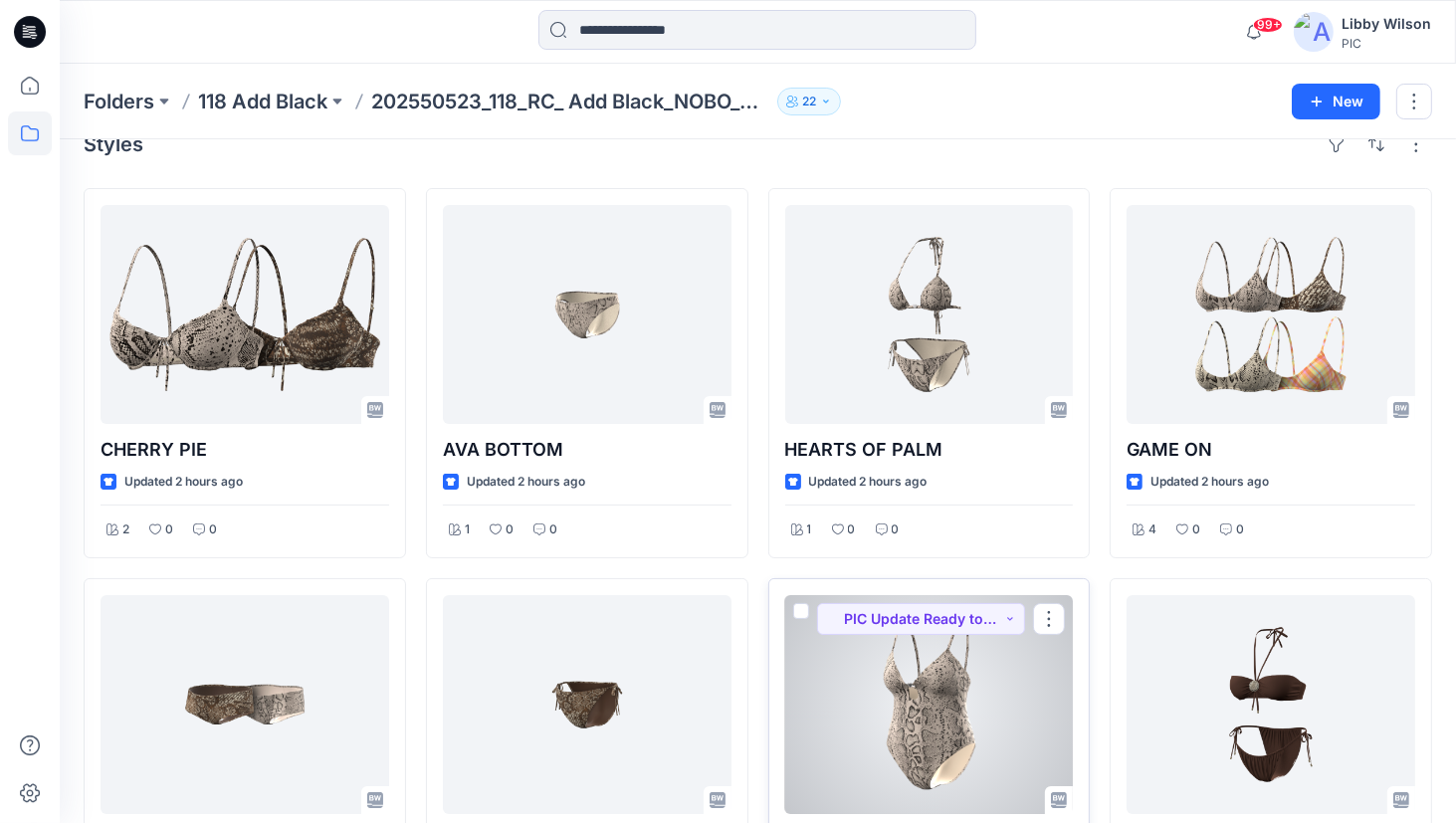 scroll, scrollTop: 0, scrollLeft: 0, axis: both 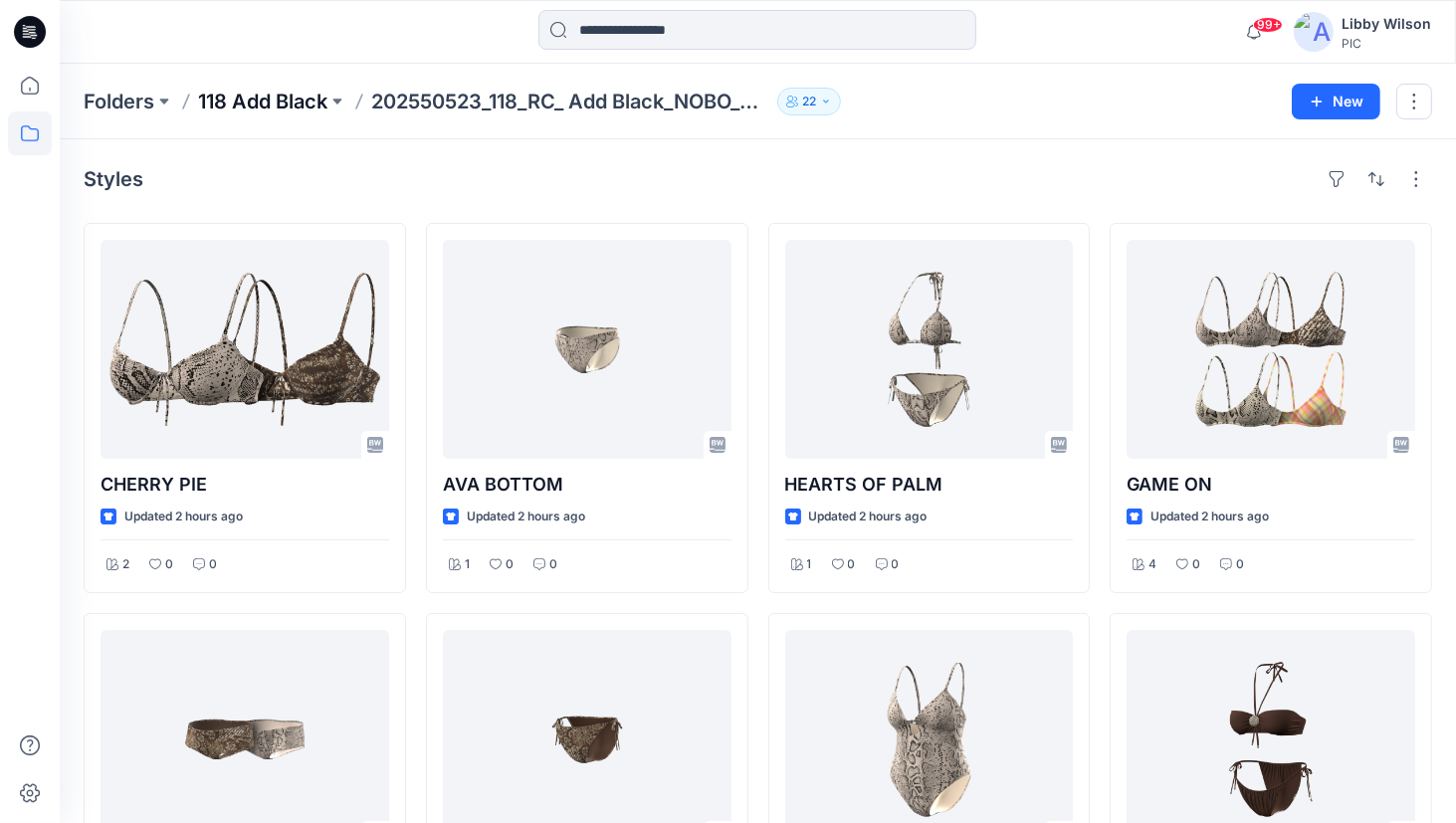 click on "118 Add Black" at bounding box center (263, 102) 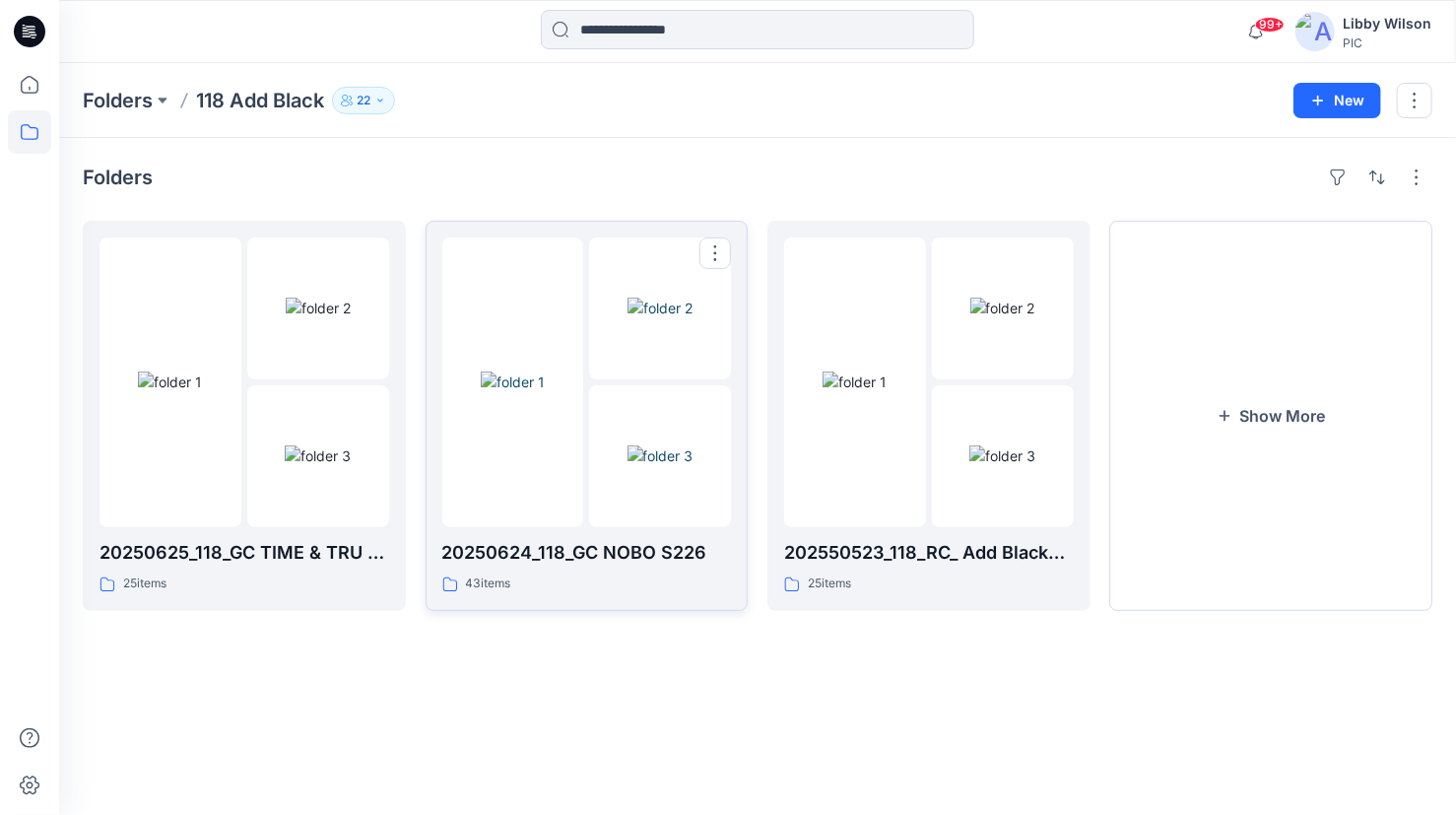 click at bounding box center [513, 382] 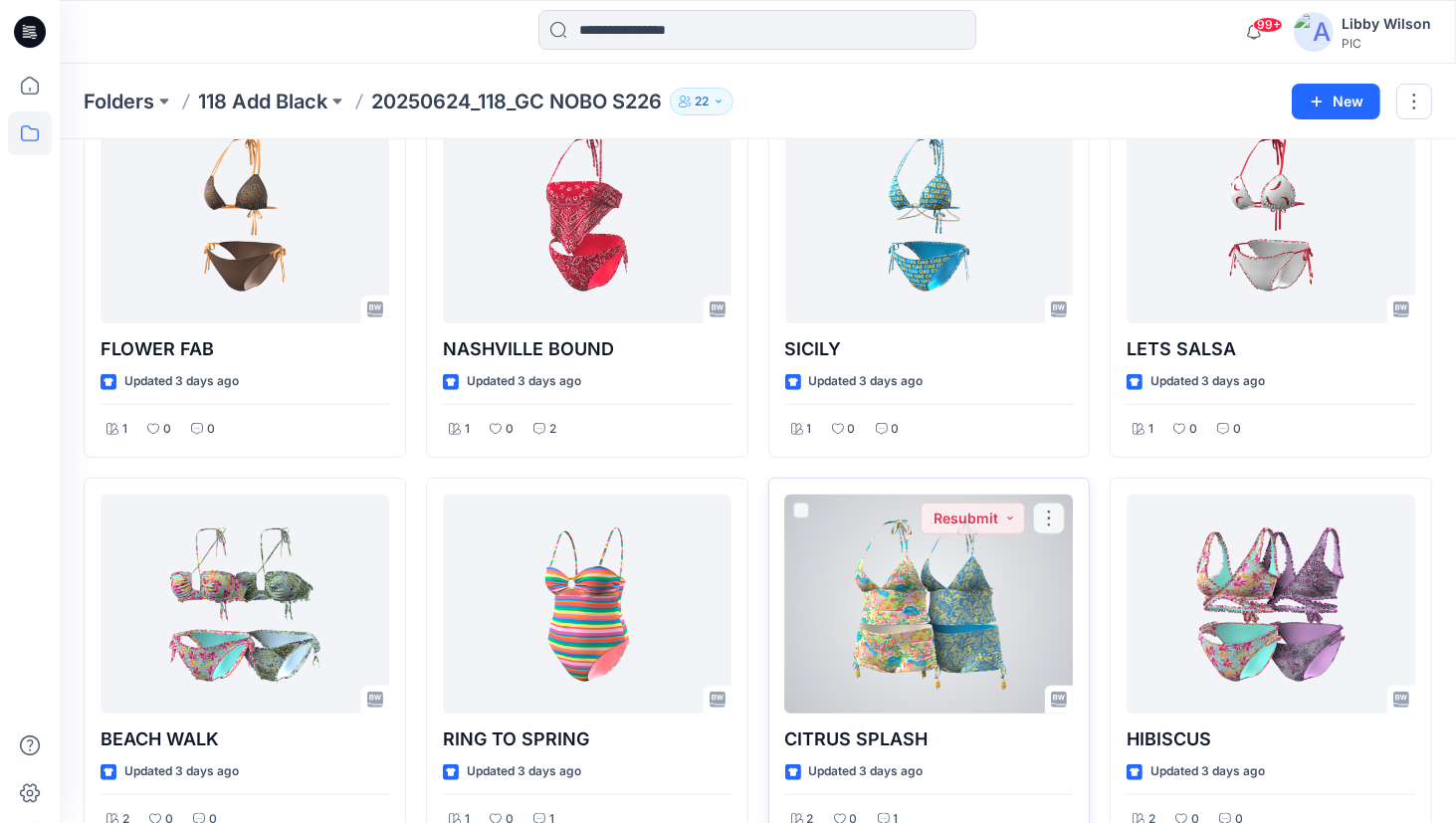 scroll, scrollTop: 1340, scrollLeft: 0, axis: vertical 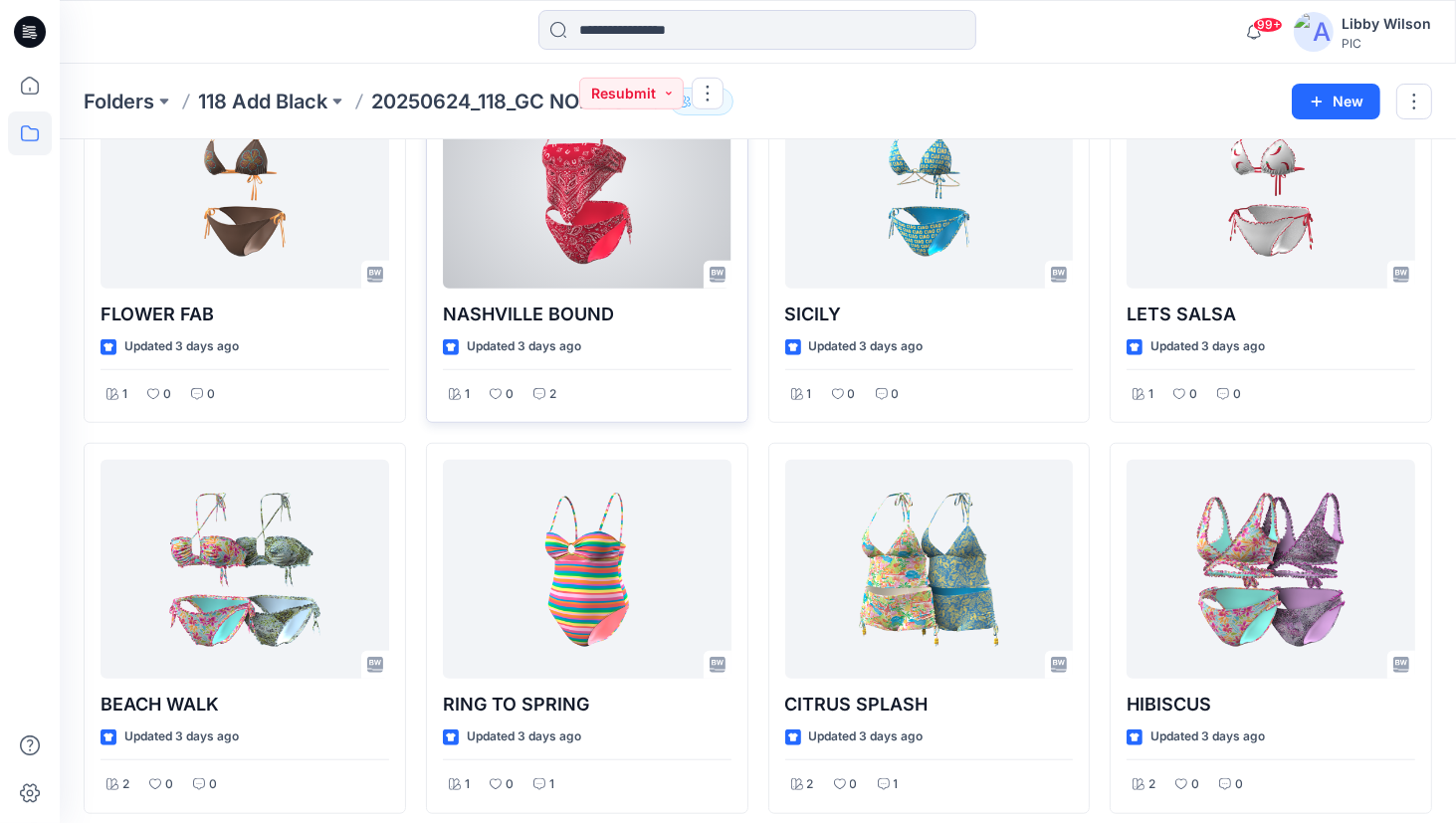 click at bounding box center [587, 179] 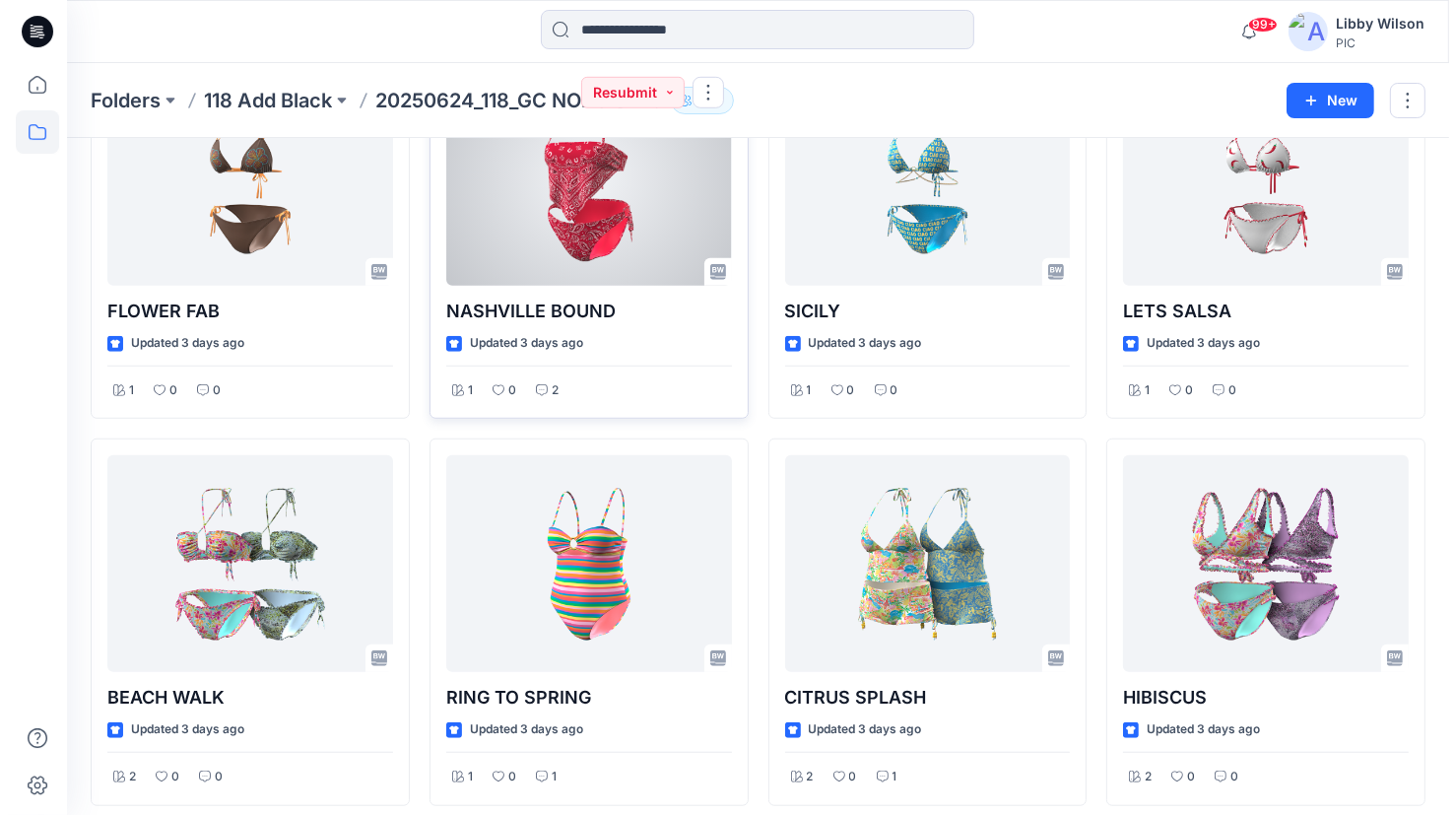 scroll, scrollTop: 0, scrollLeft: 0, axis: both 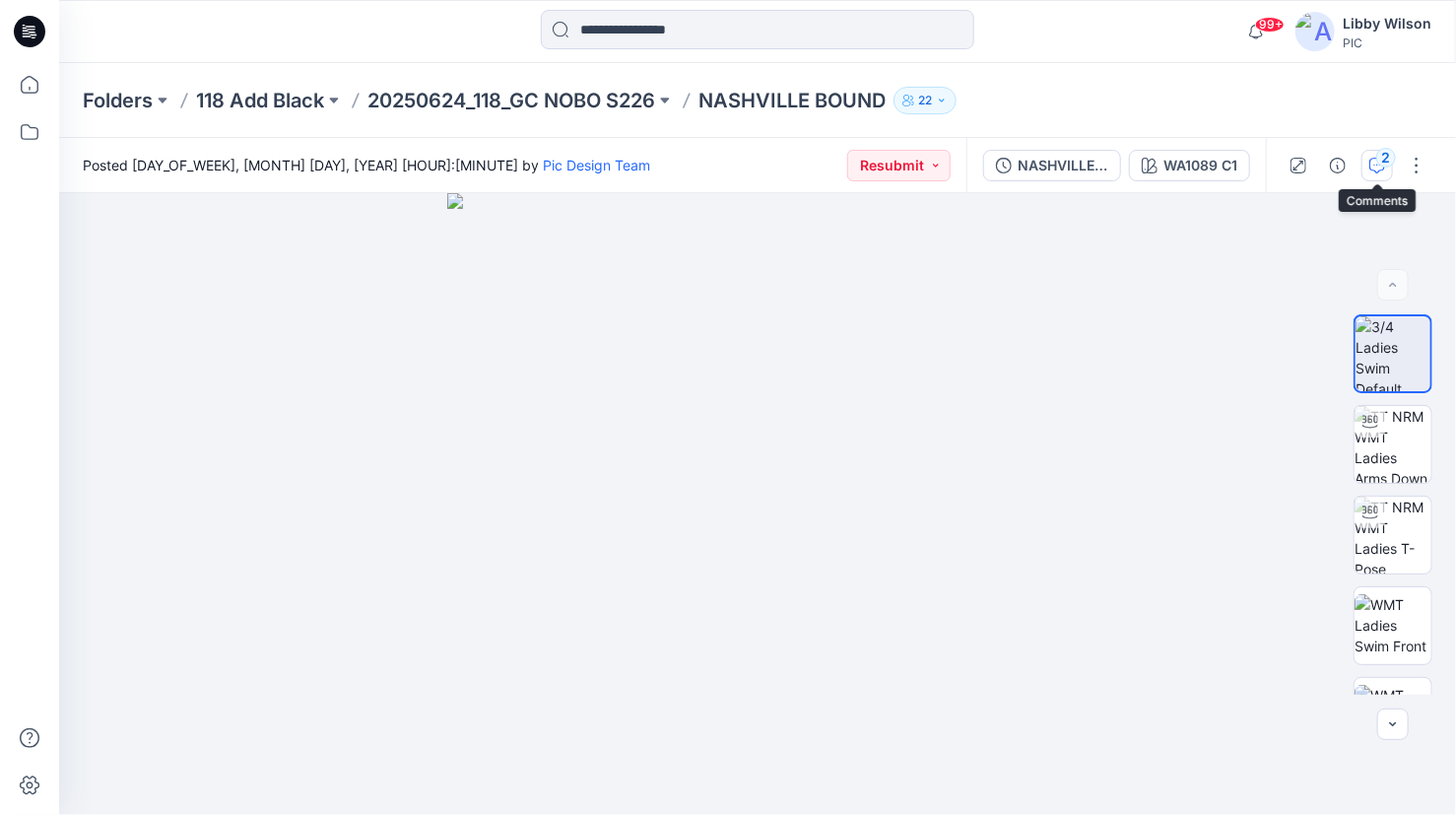 click on "2" at bounding box center (1386, 158) 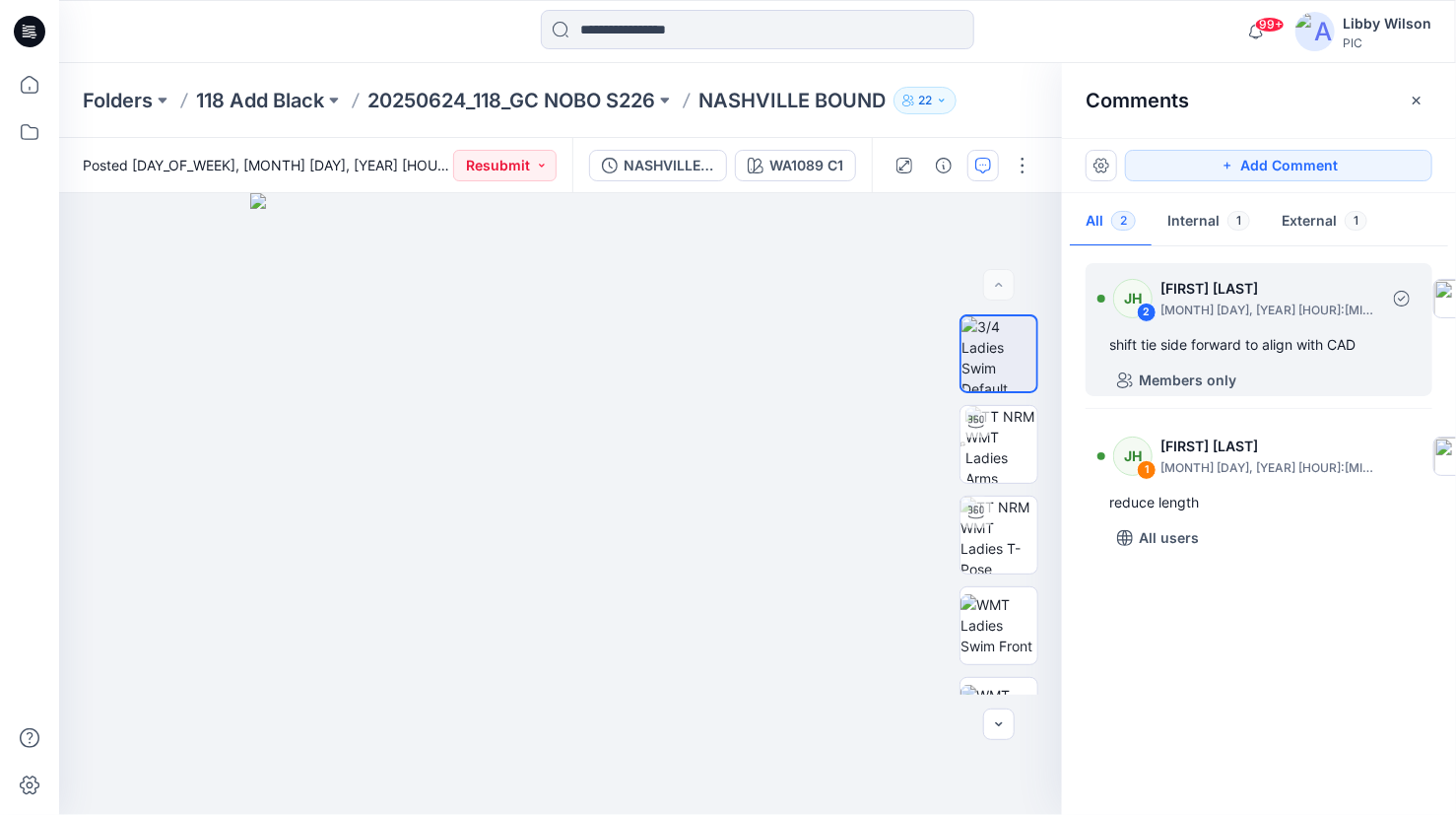 click on "shift tie side forward to align with CAD" at bounding box center (1259, 345) 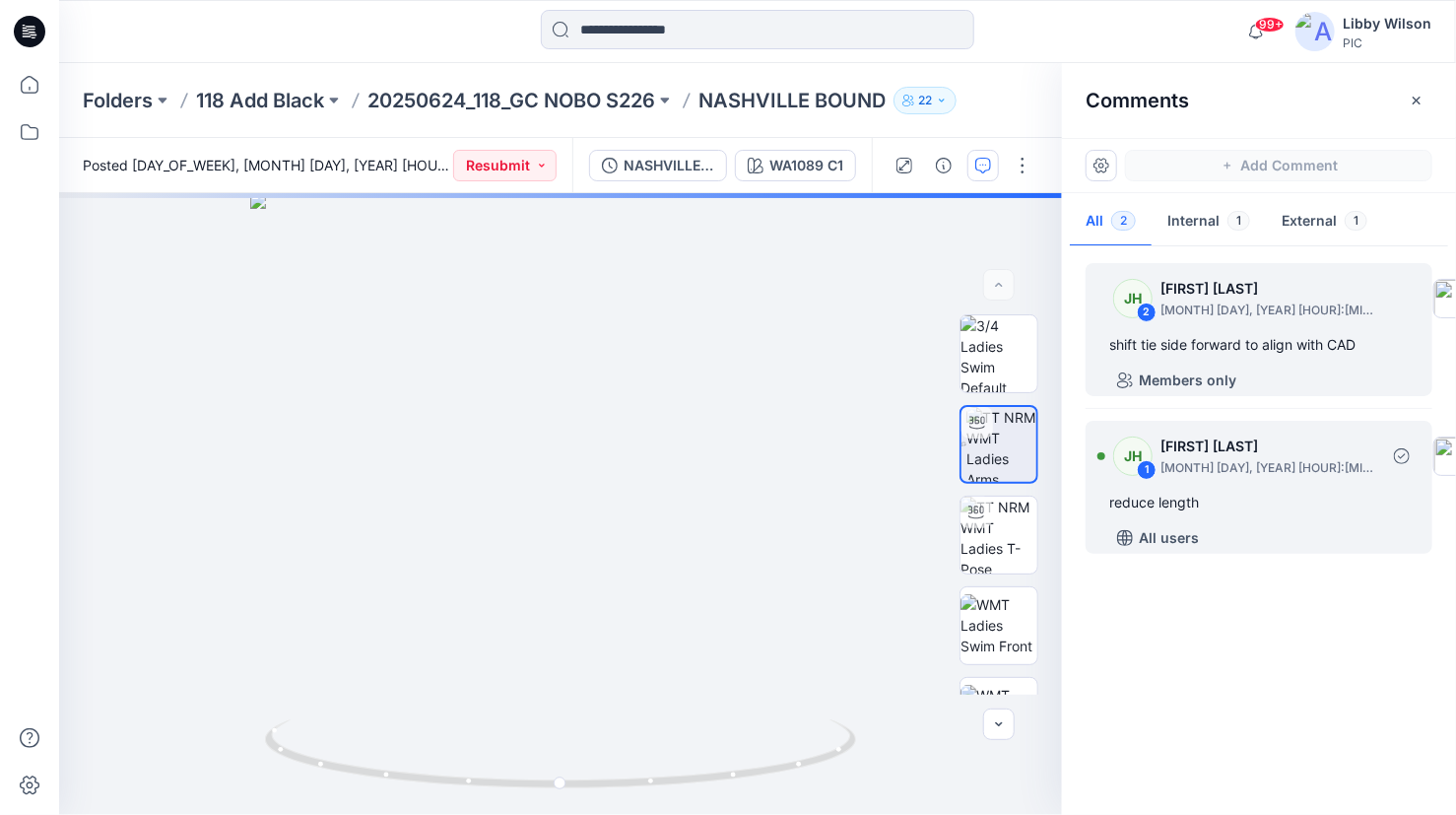 click on "reduce length" at bounding box center [1259, 503] 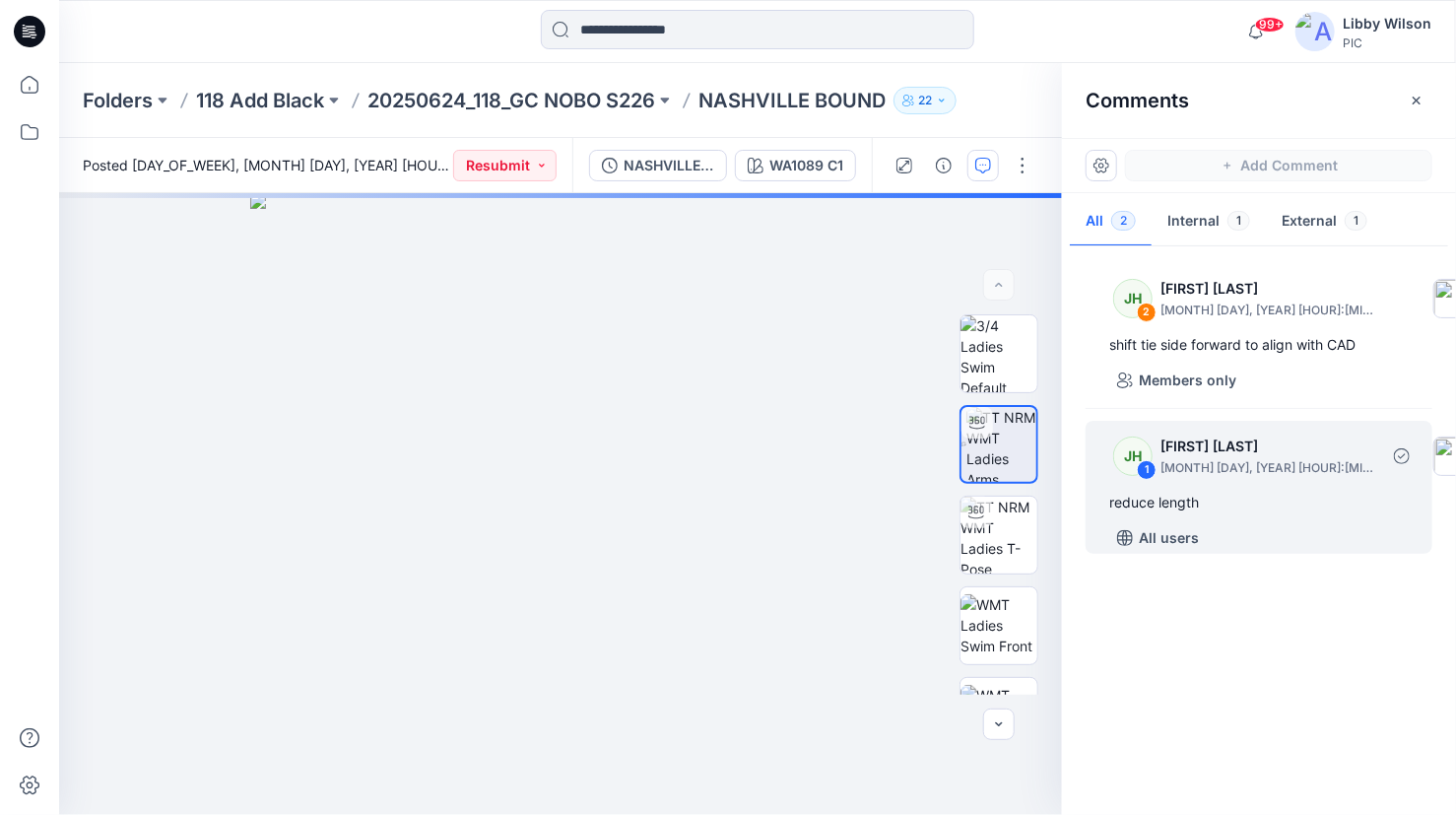 click on "JH 1 Juliana Hernandez   July 08, 2025 17:45 reduce length All users" at bounding box center [1259, 487] 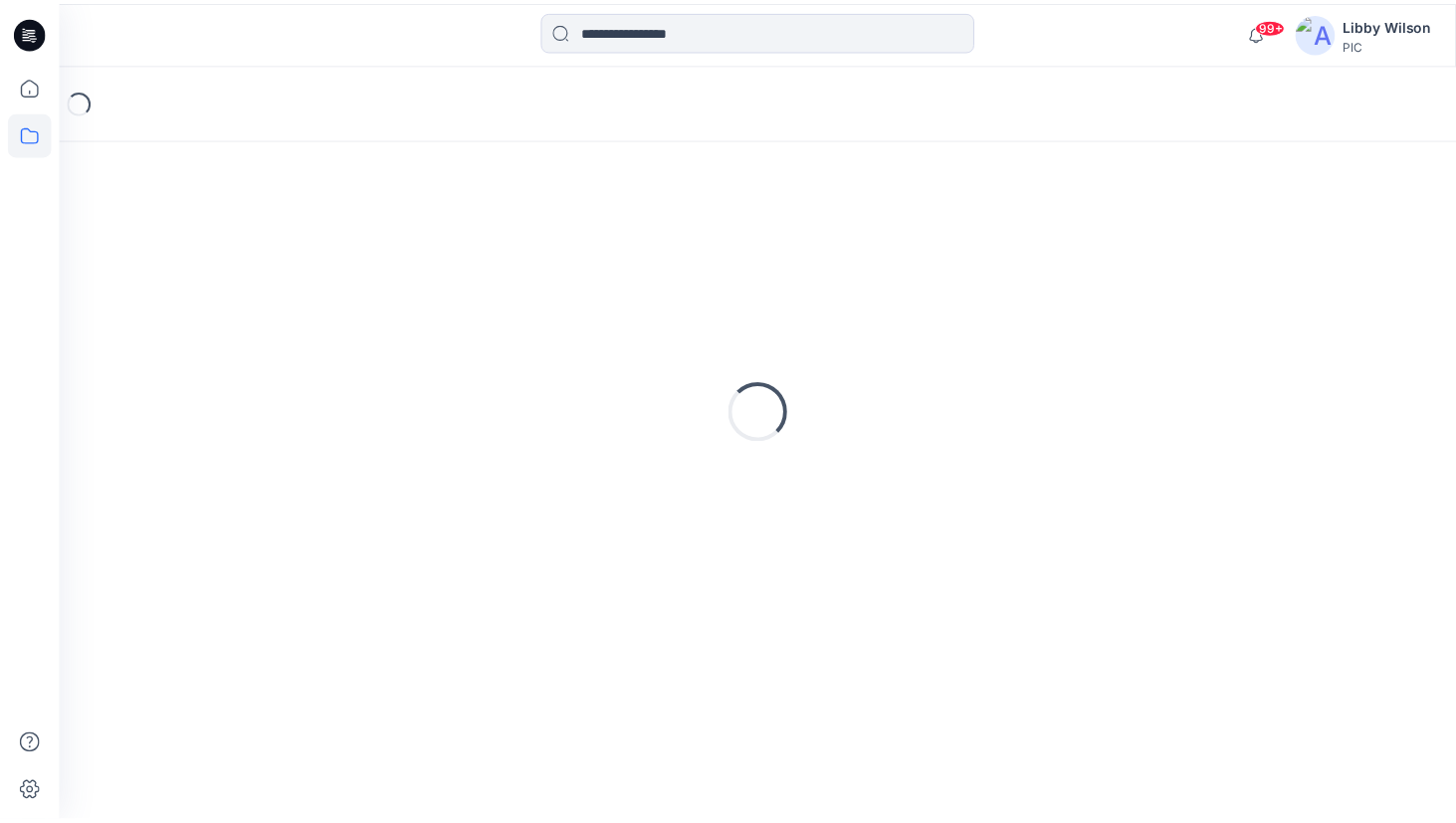 scroll, scrollTop: 0, scrollLeft: 0, axis: both 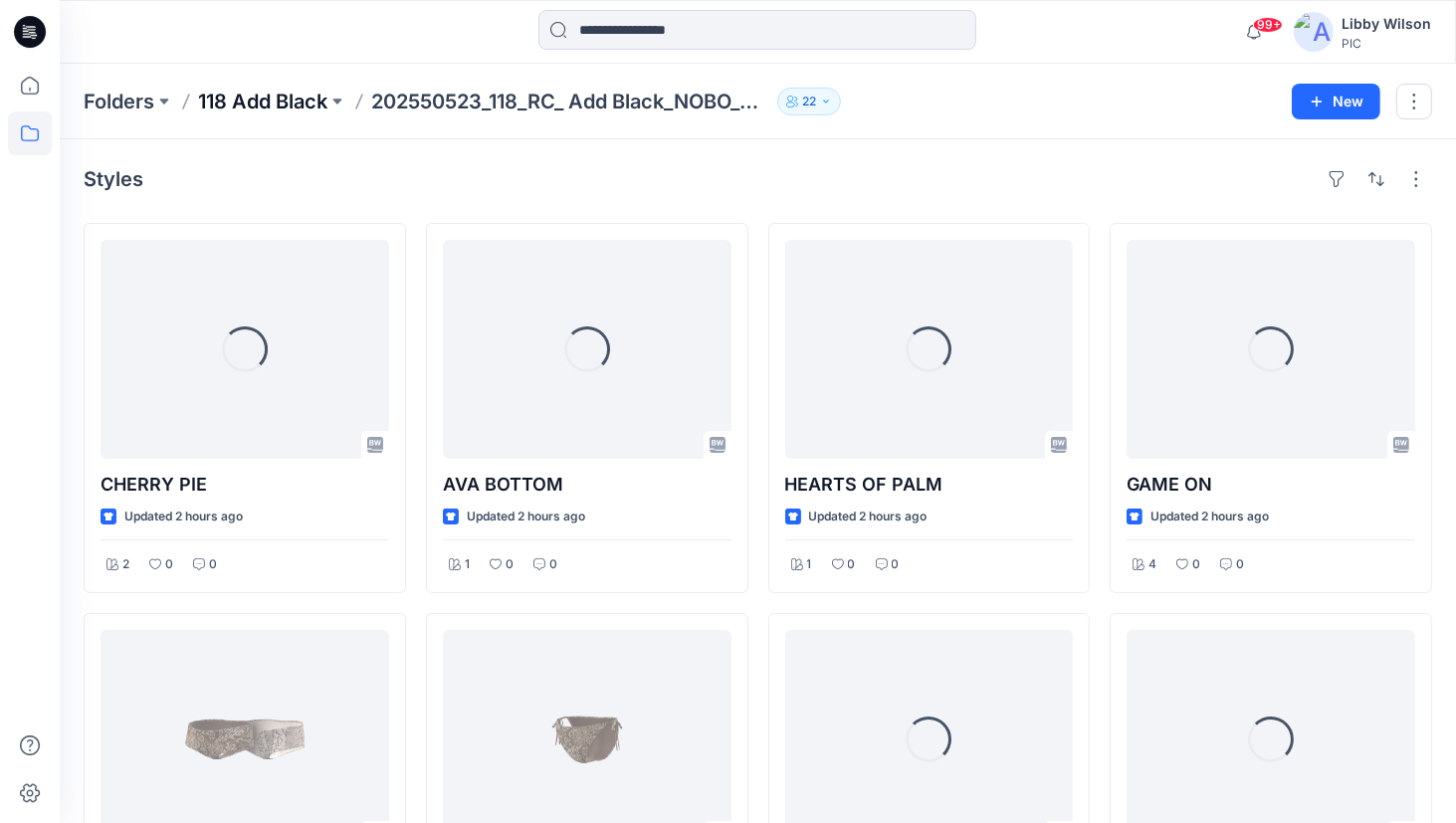 click on "118 Add Black" at bounding box center [263, 102] 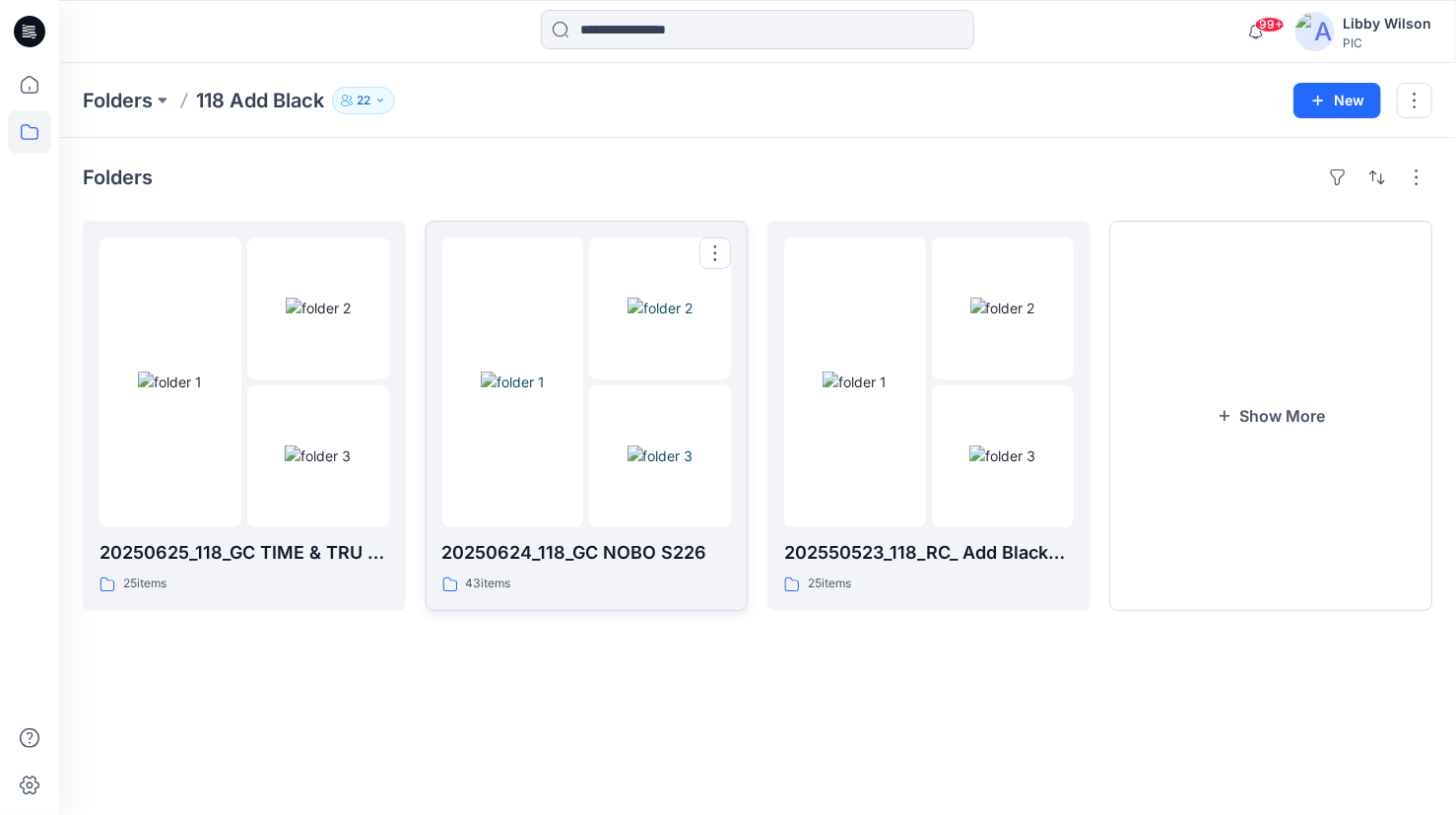 click at bounding box center (512, 381) 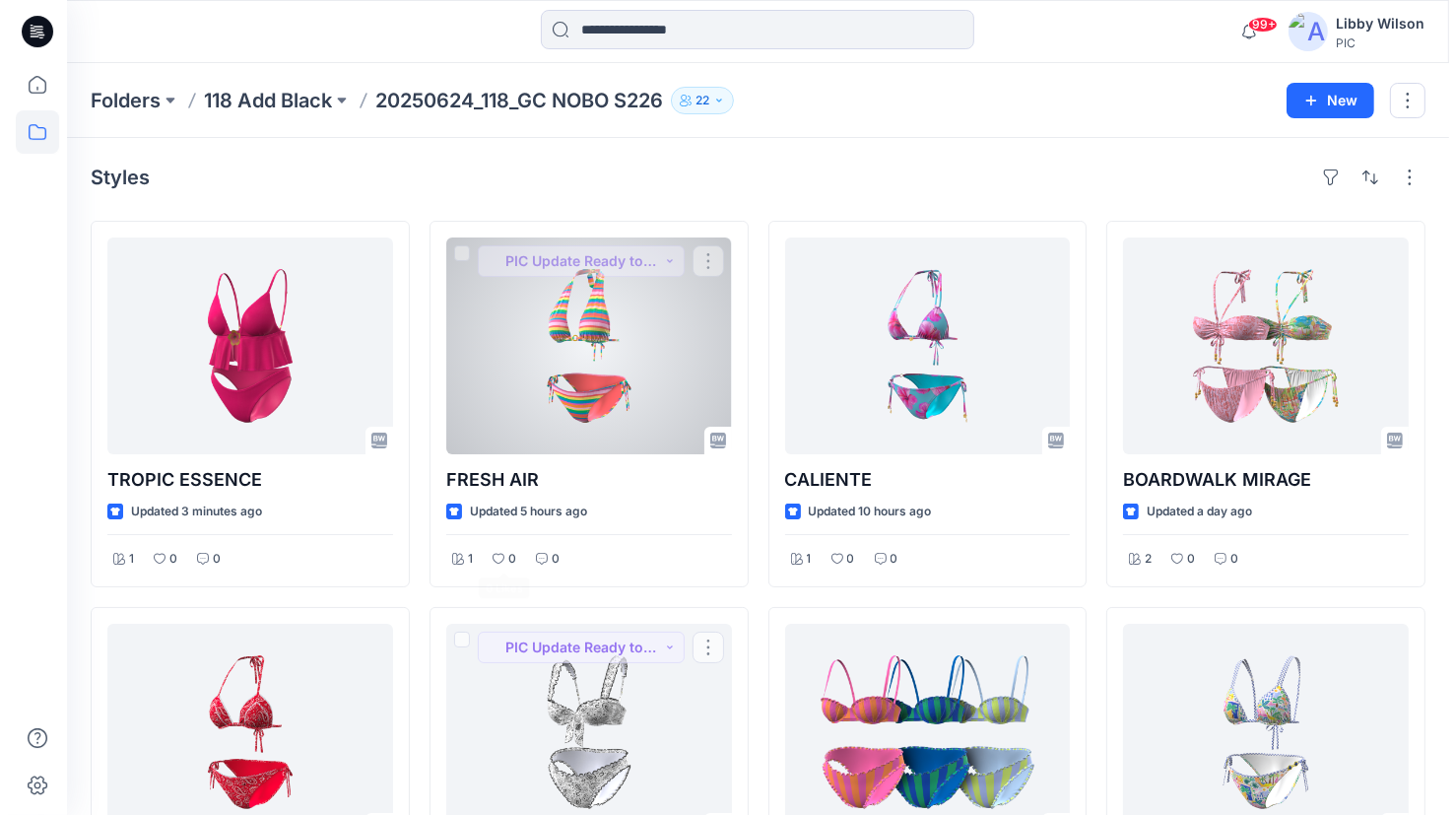 scroll, scrollTop: 0, scrollLeft: 0, axis: both 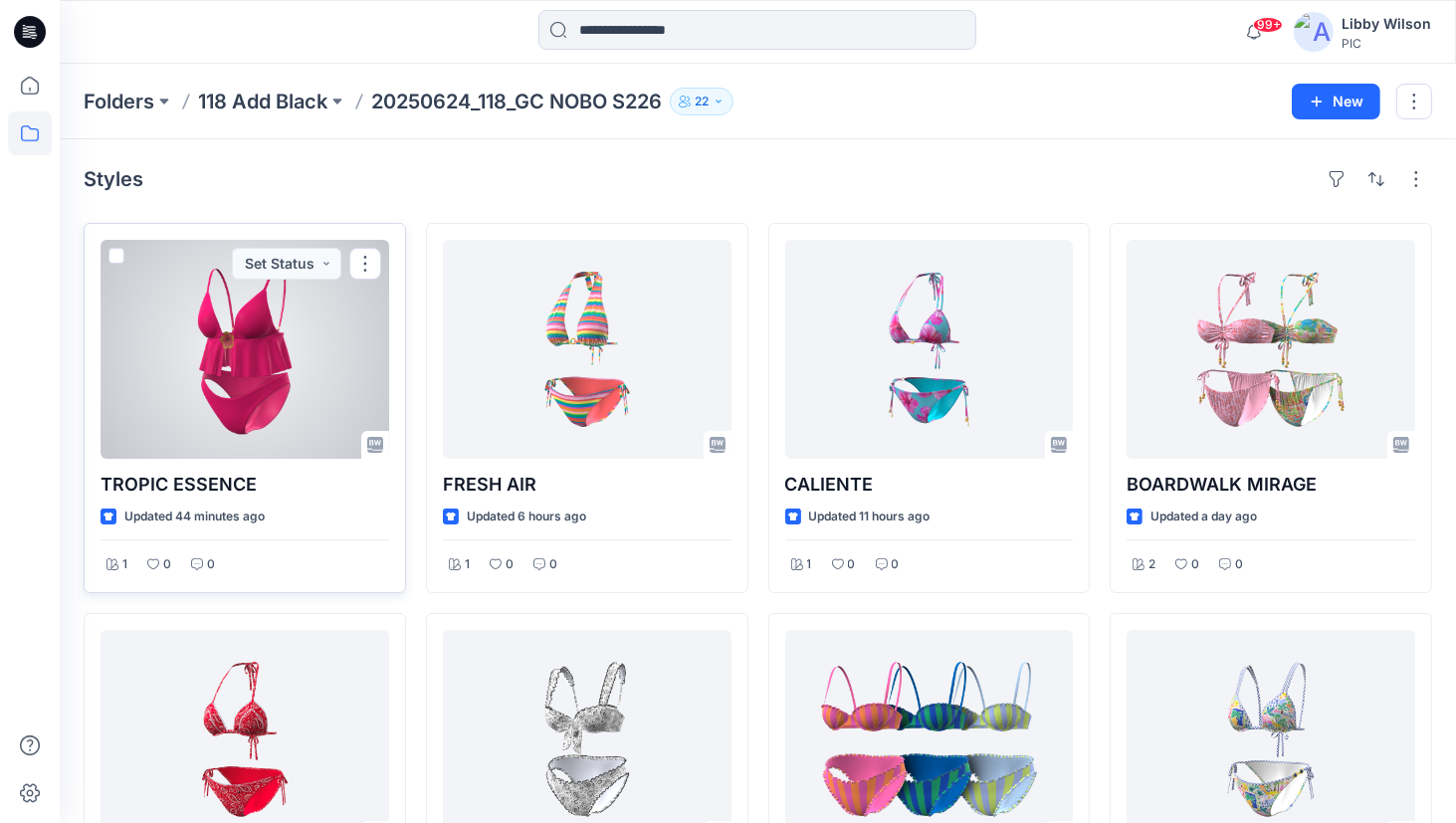 click at bounding box center (245, 349) 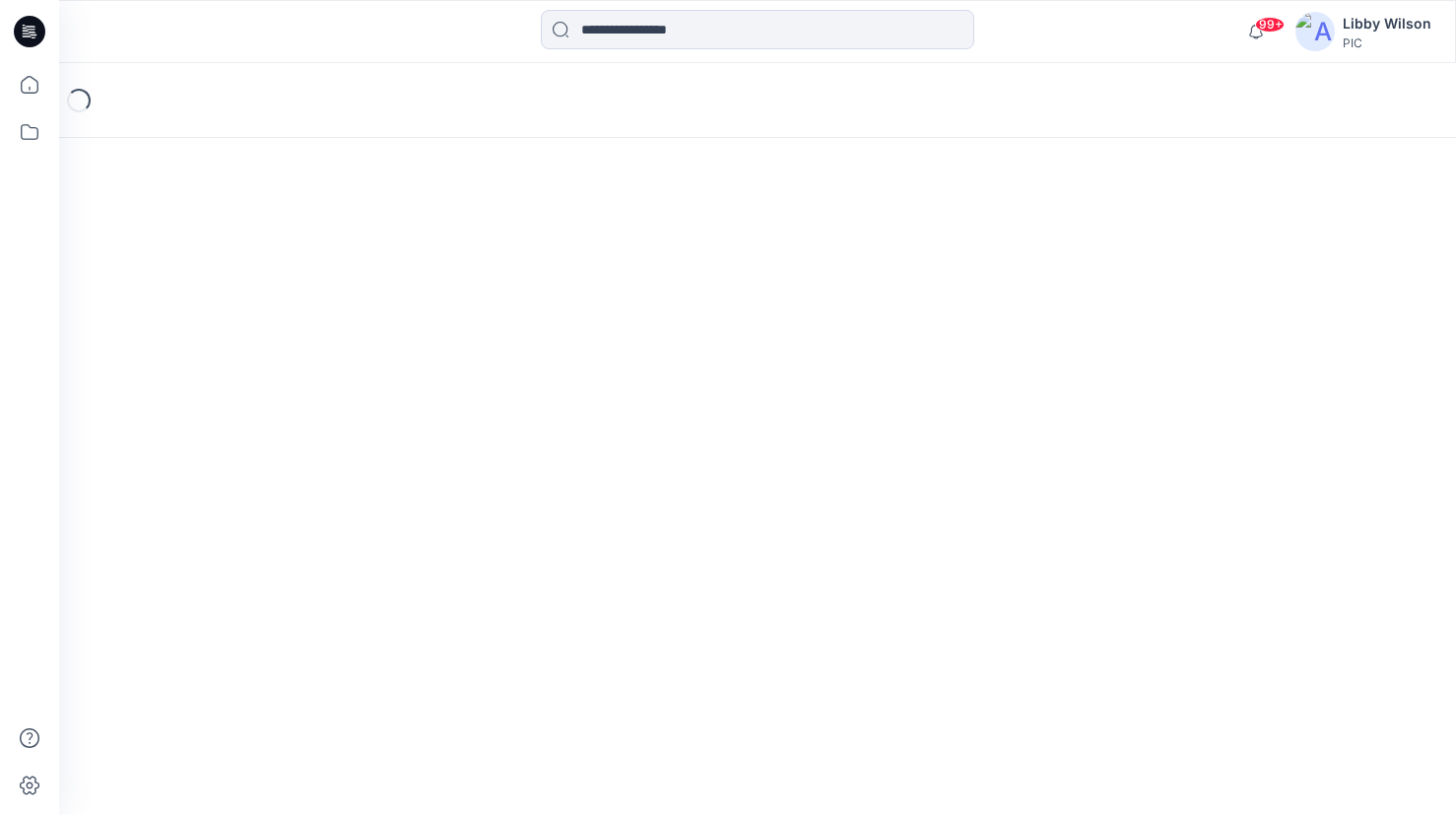 scroll, scrollTop: 0, scrollLeft: 0, axis: both 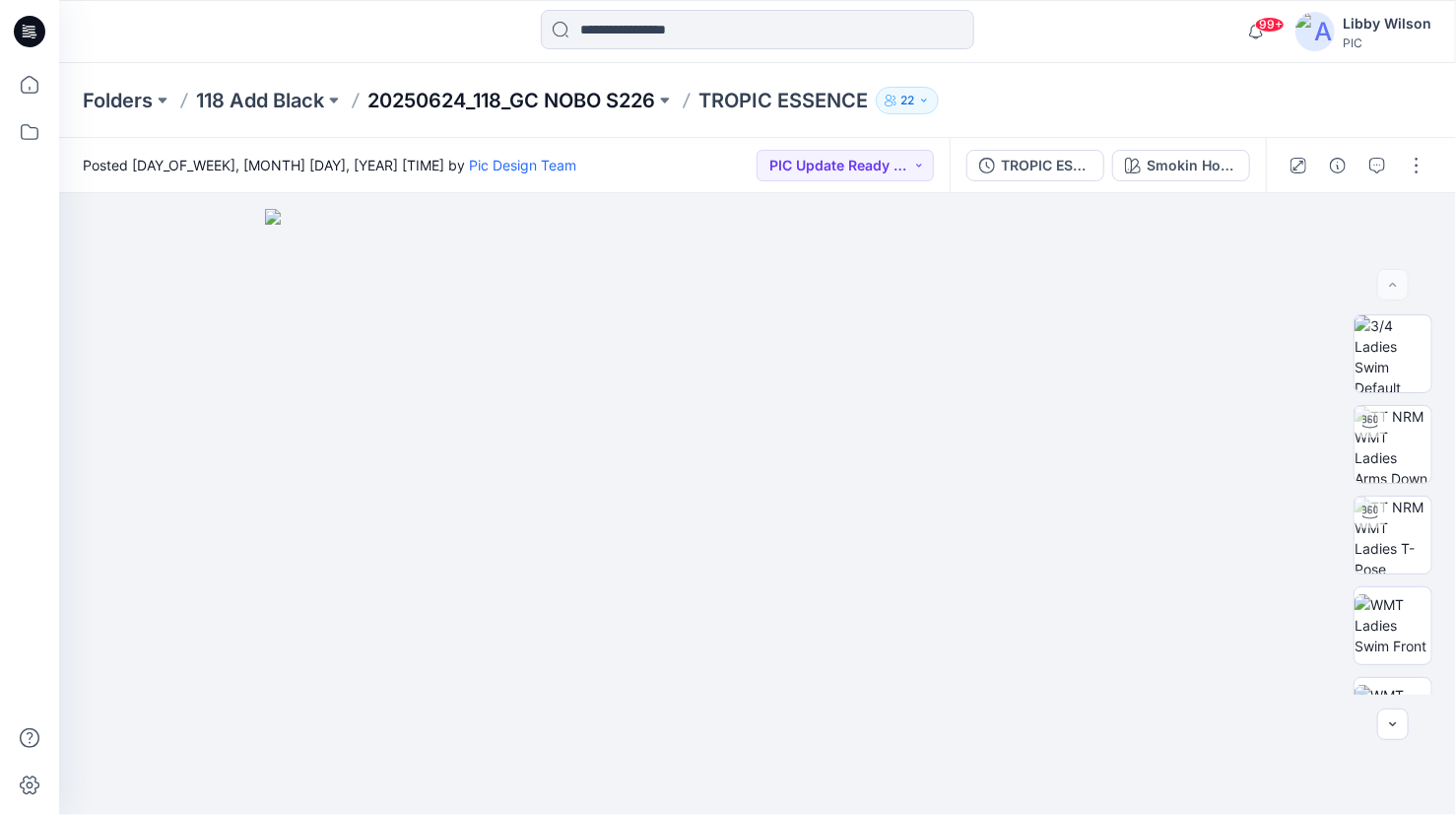 click on "20250624_118_GC NOBO S226" at bounding box center (511, 101) 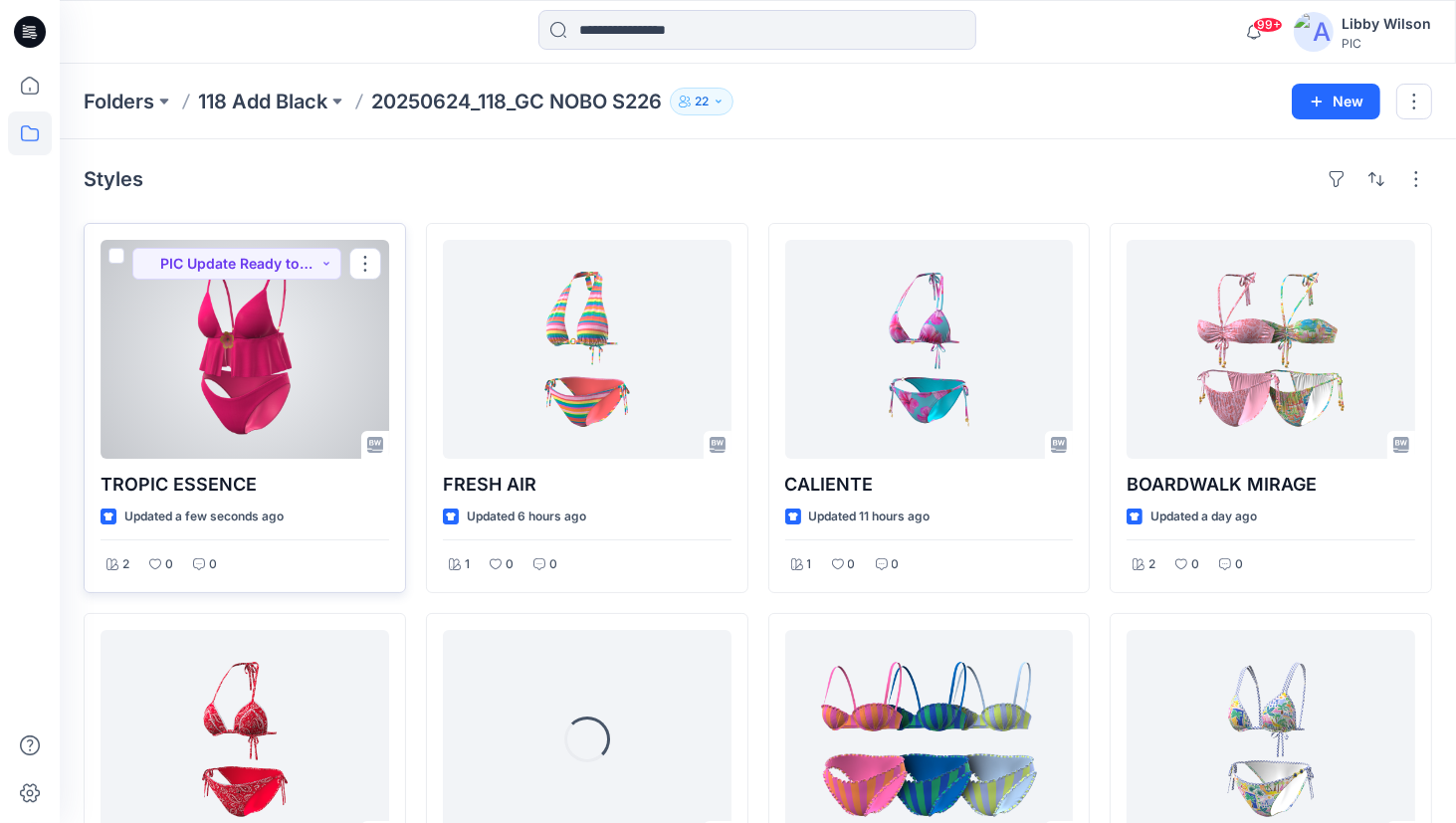 click at bounding box center [245, 349] 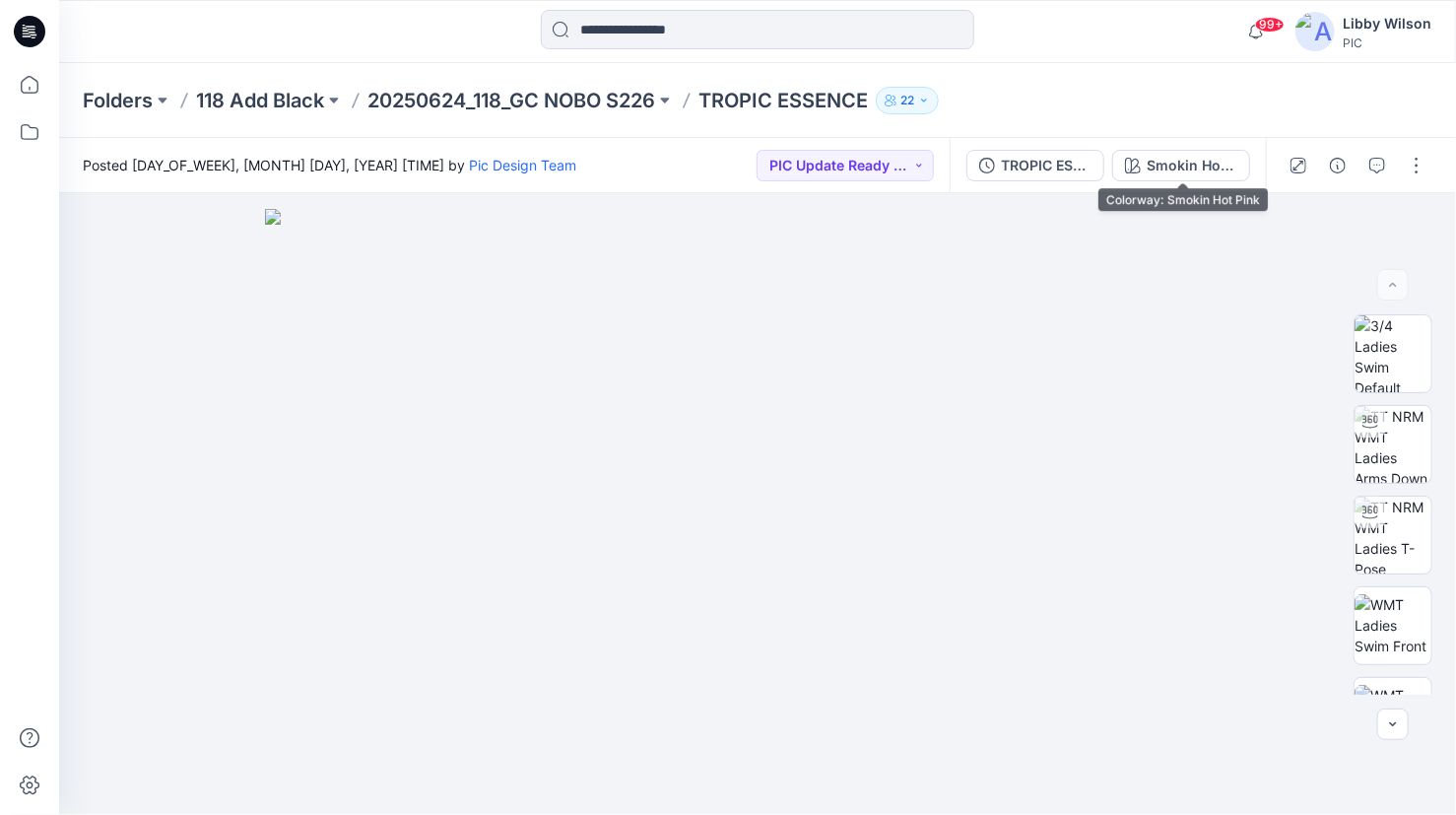 click on "Smokin Hot Pink" at bounding box center (1181, 166) 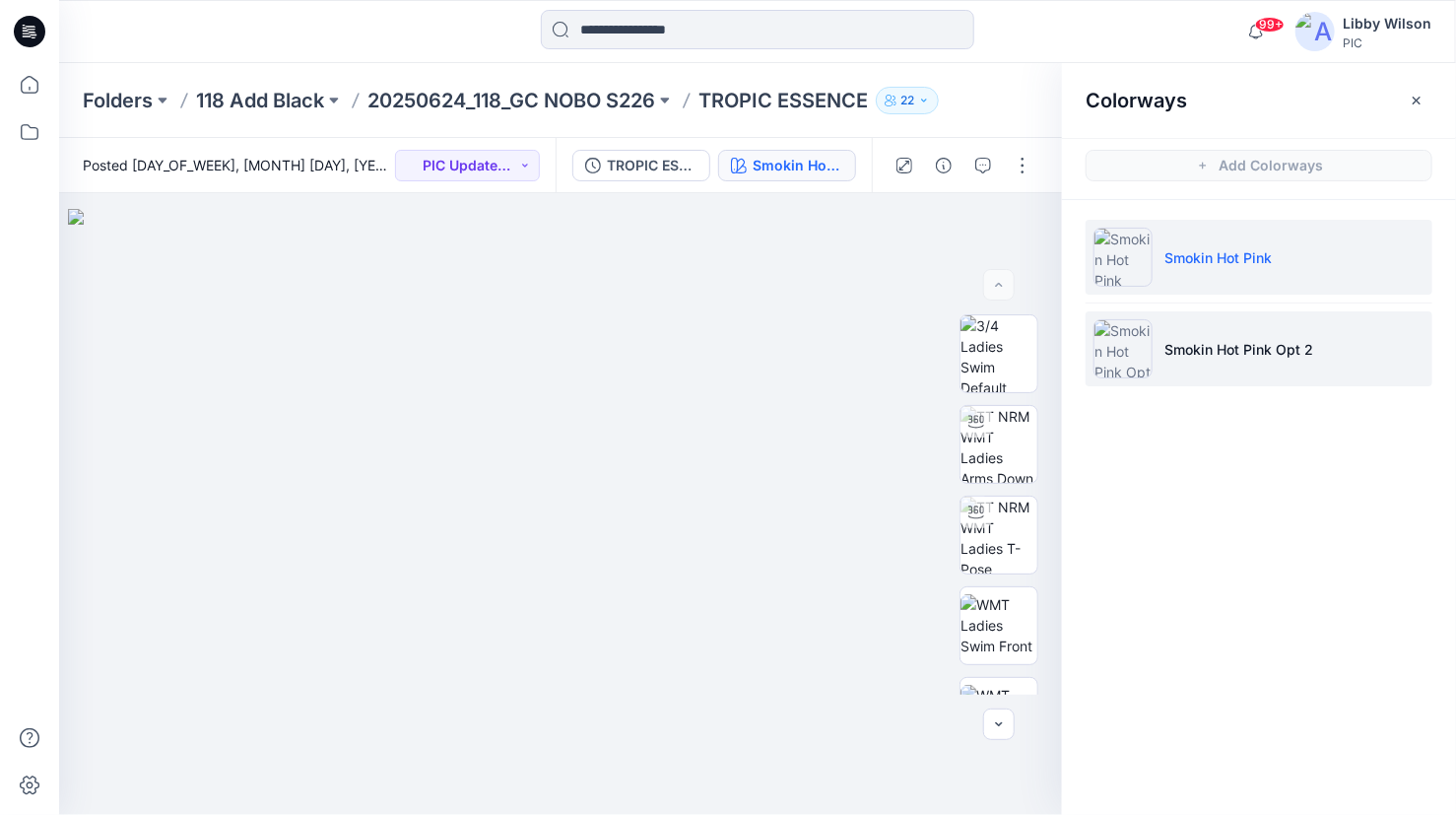 click on "Smokin Hot Pink Opt 2" at bounding box center [1238, 349] 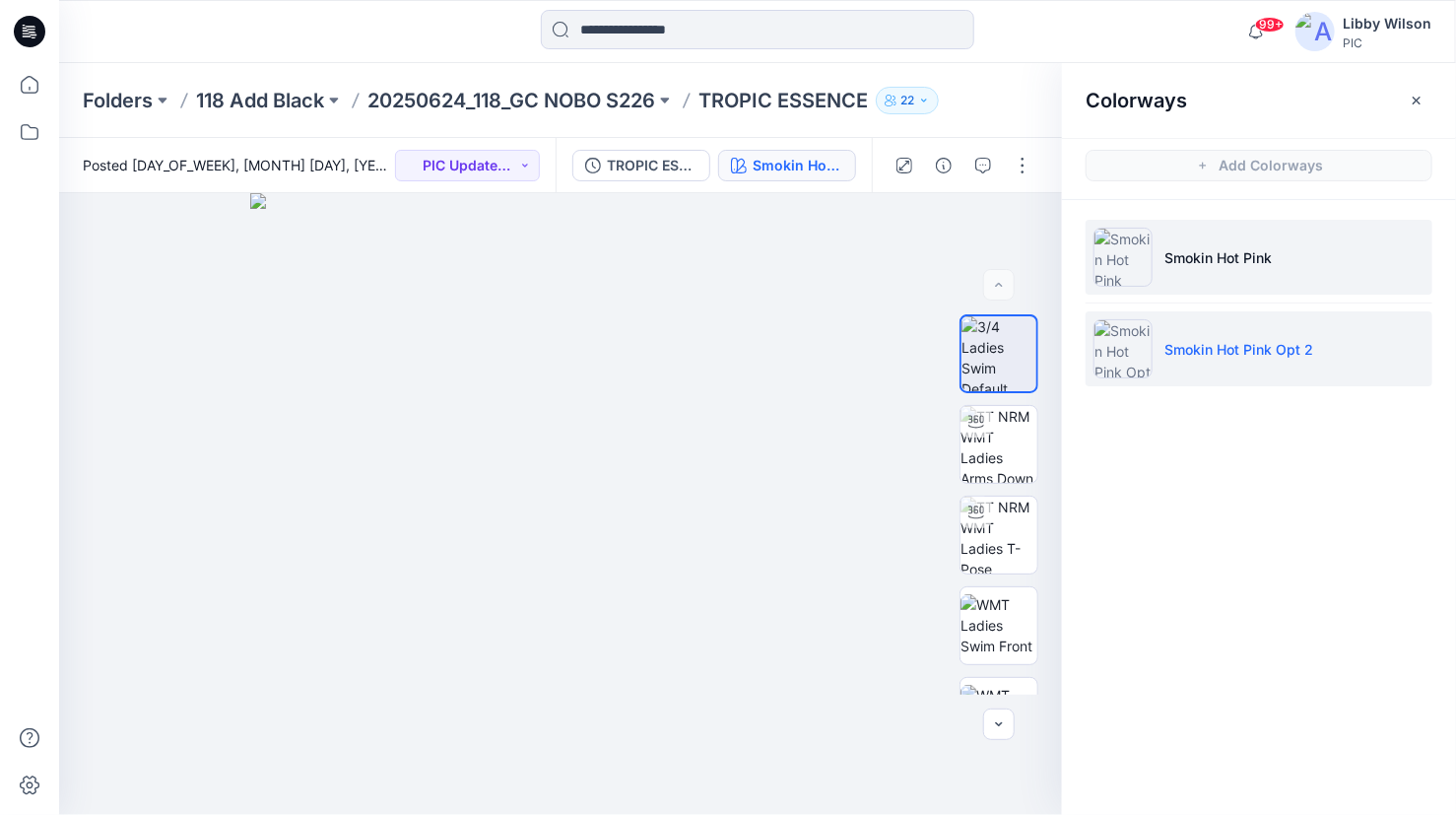 click on "Smokin Hot Pink" at bounding box center (1259, 257) 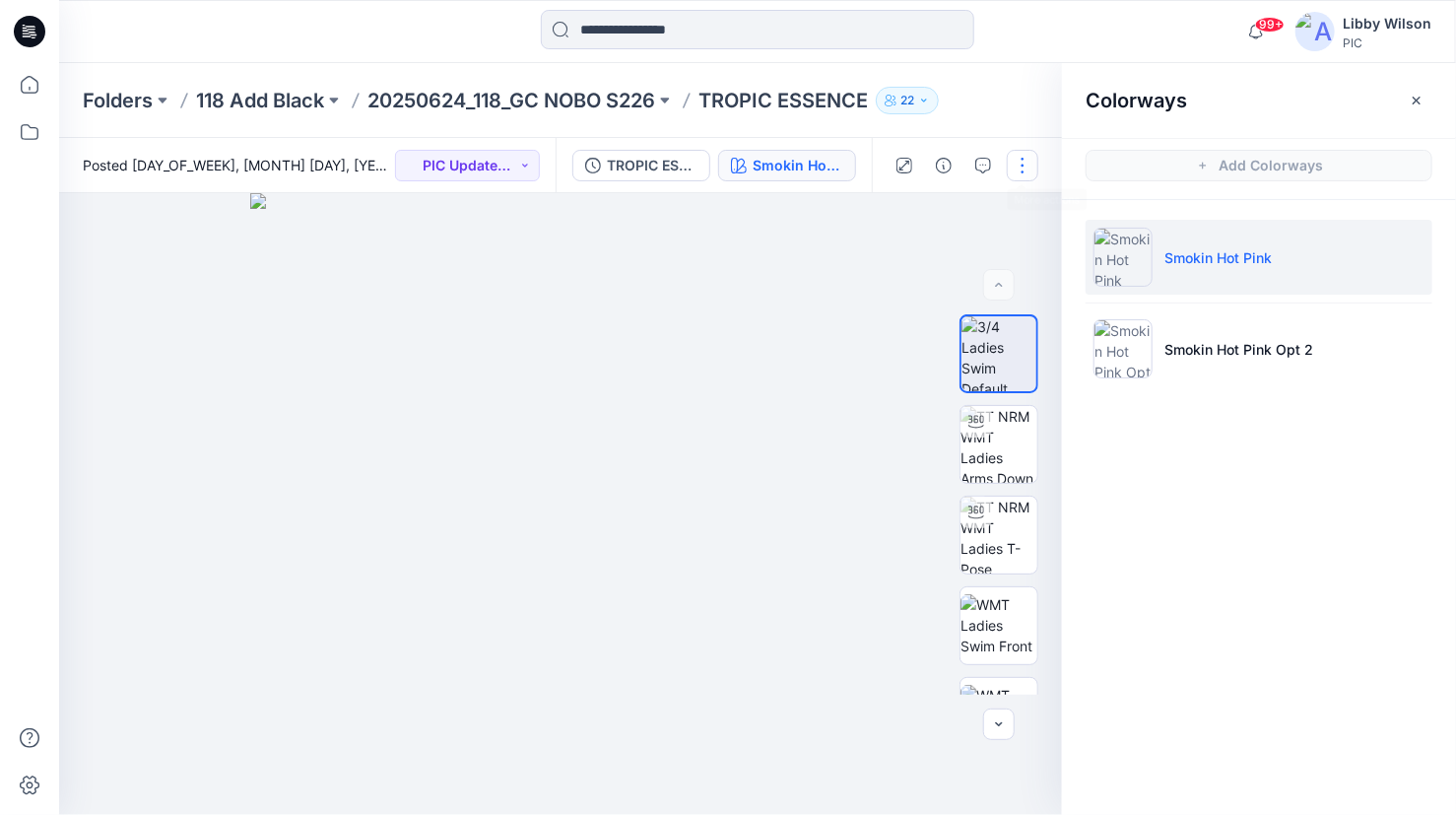 click at bounding box center [1023, 166] 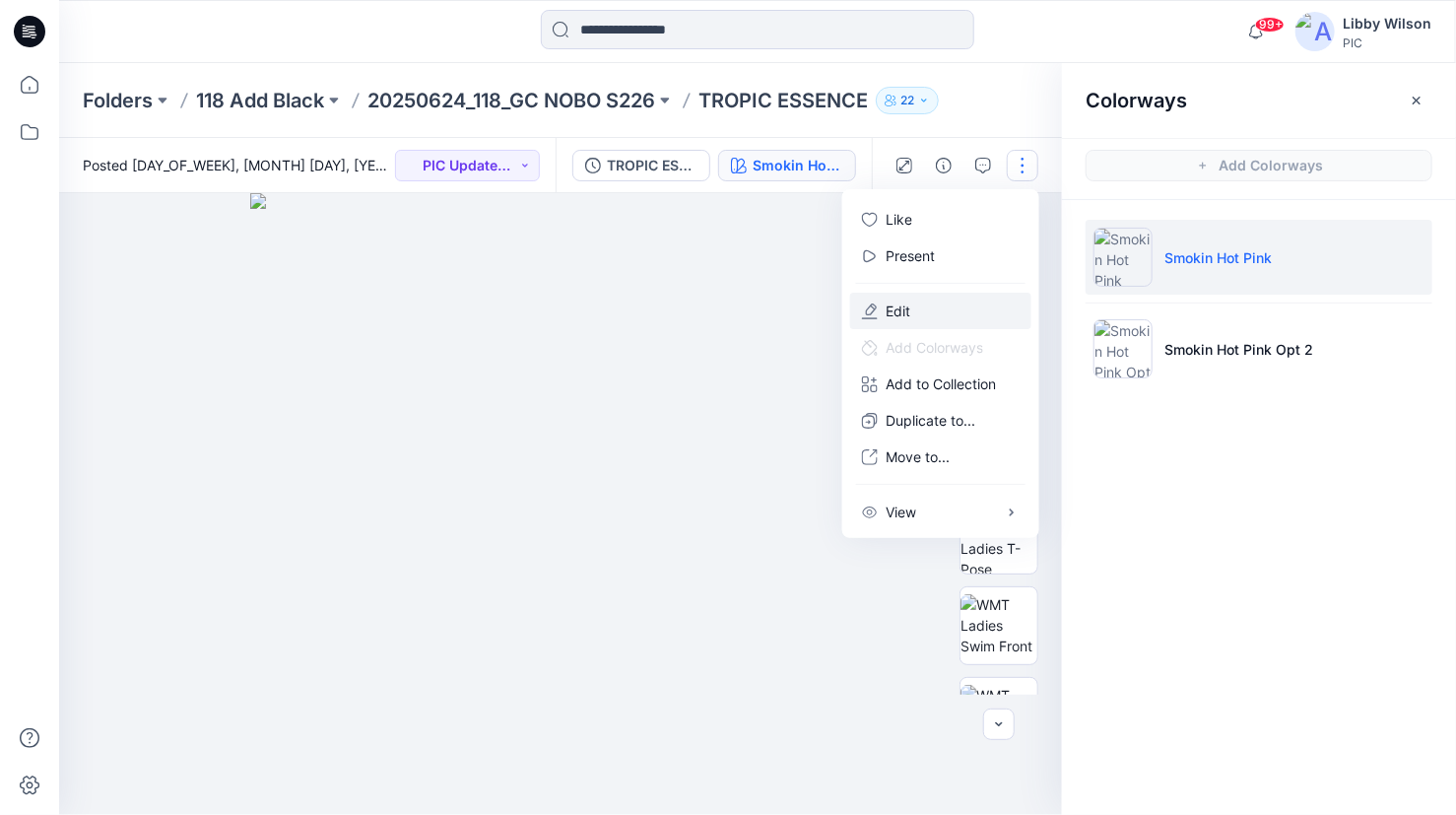 click on "Edit" at bounding box center (941, 310) 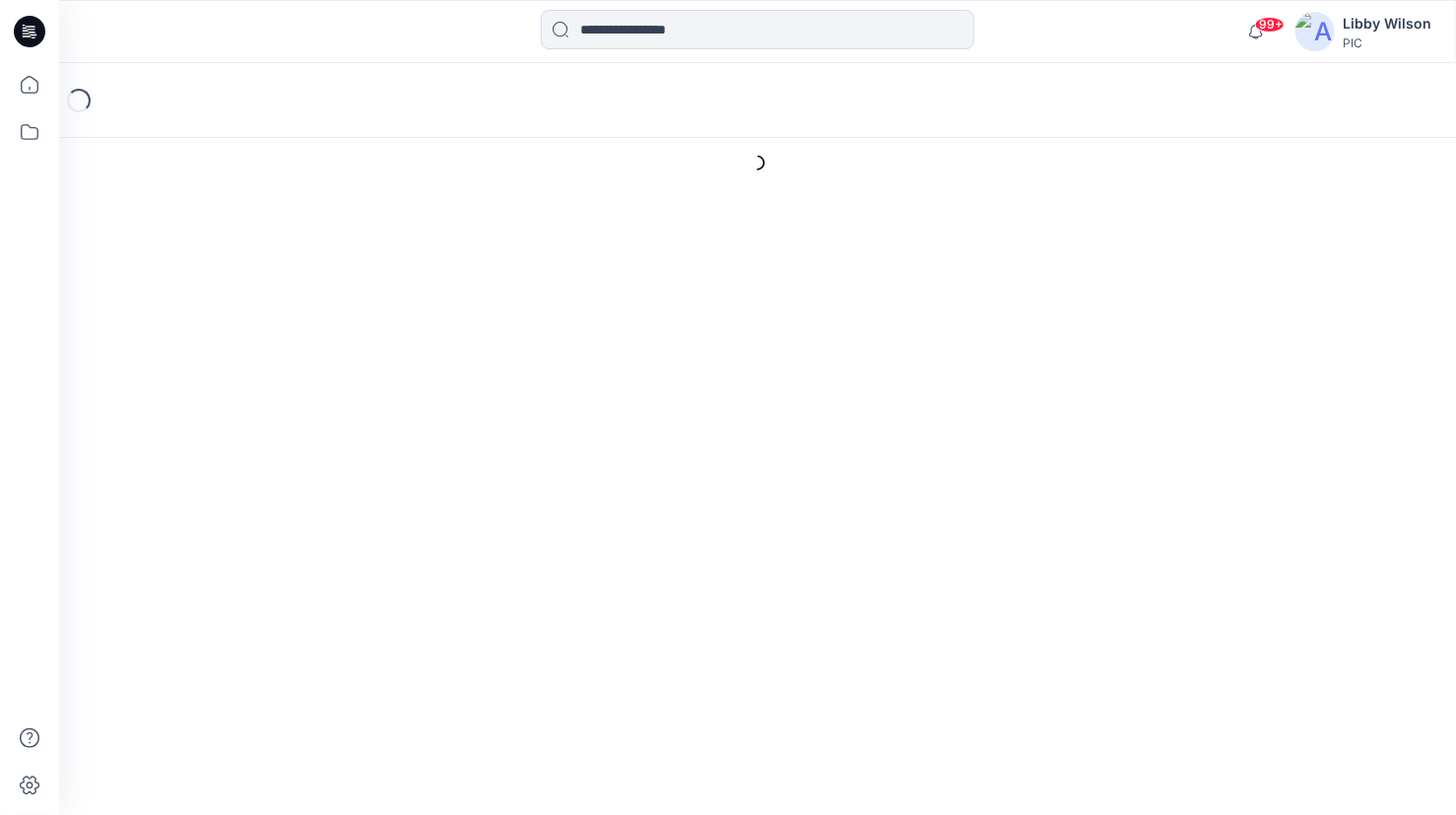scroll, scrollTop: 0, scrollLeft: 0, axis: both 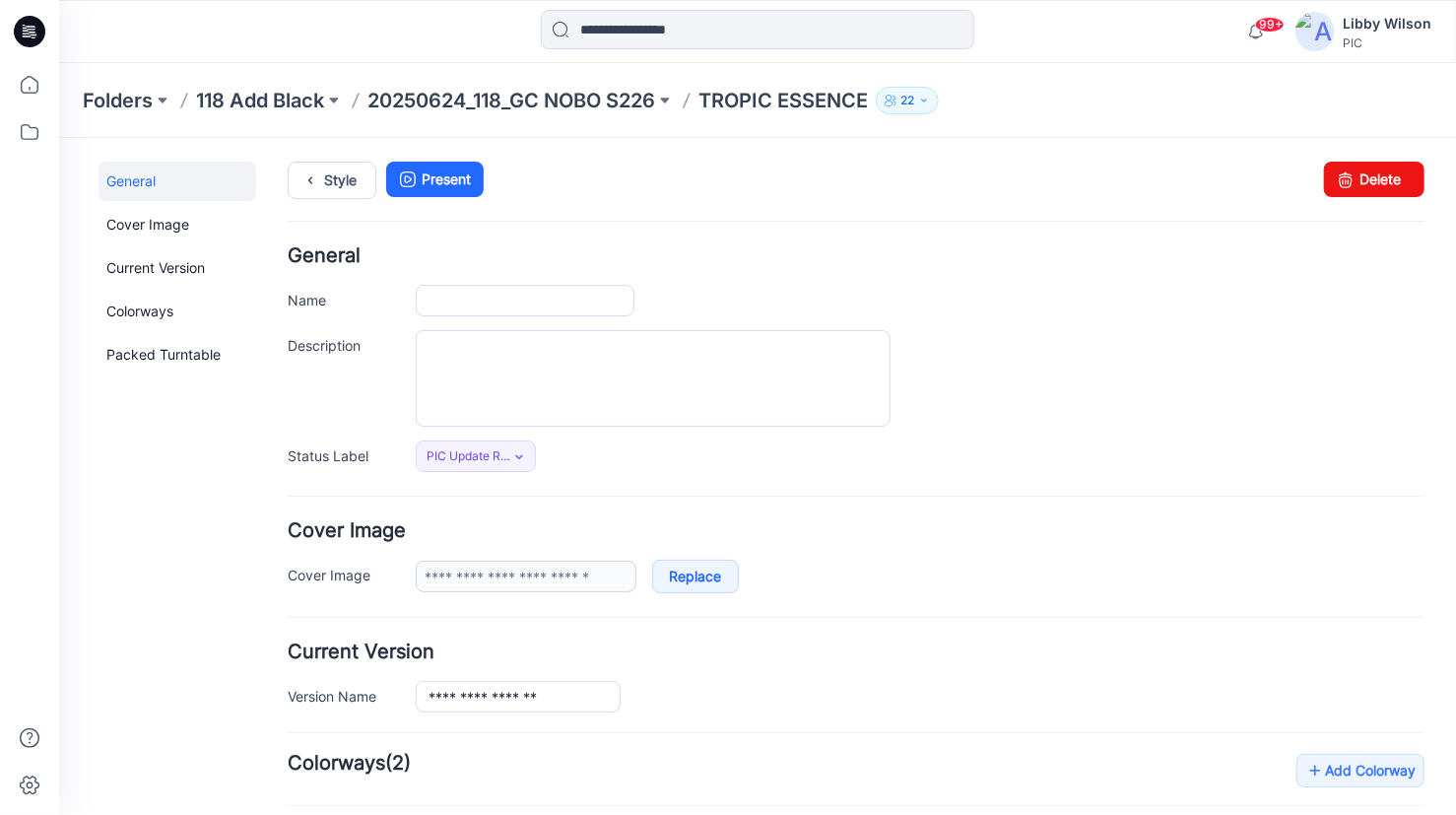 type on "**********" 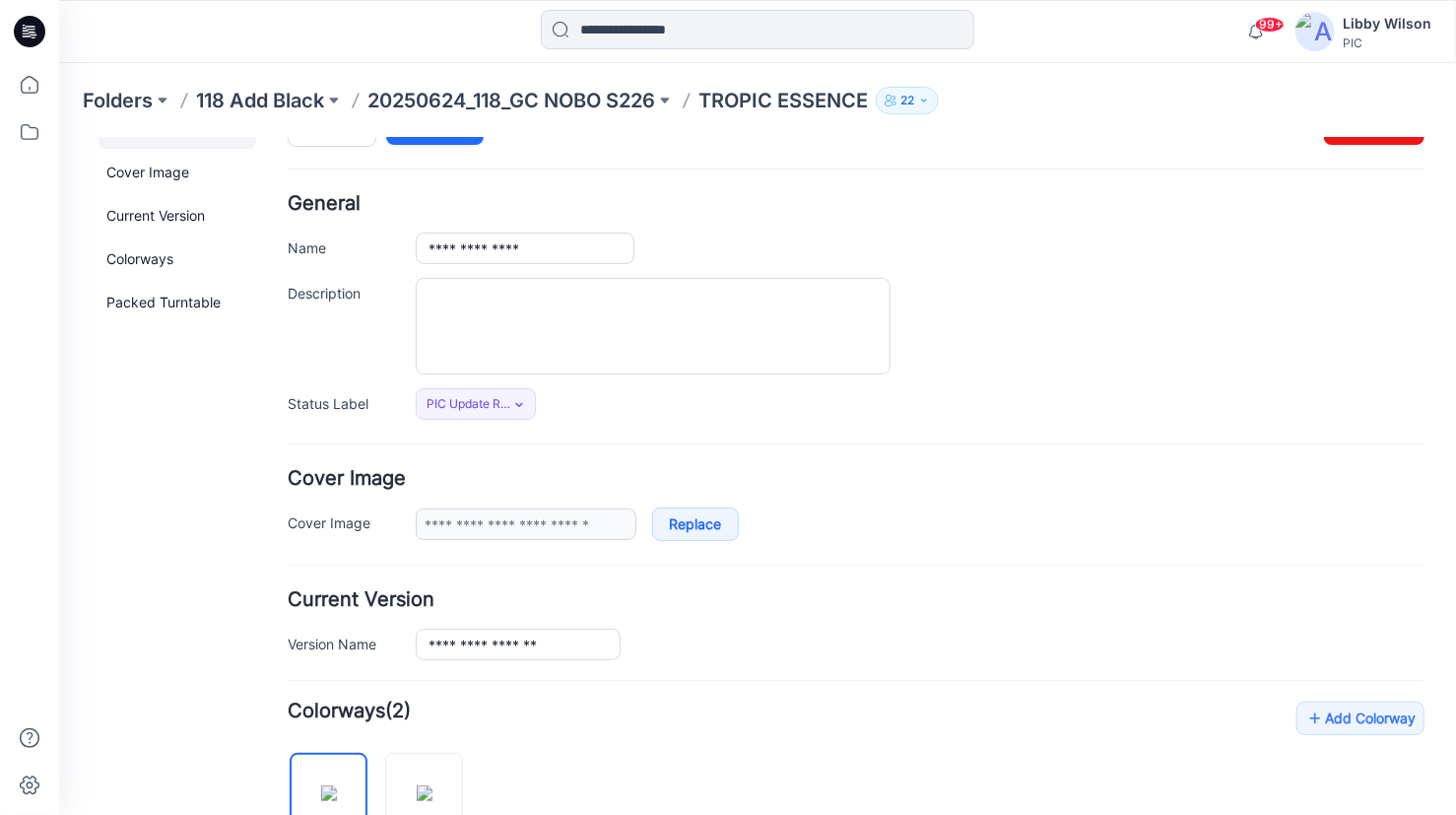 scroll, scrollTop: 394, scrollLeft: 0, axis: vertical 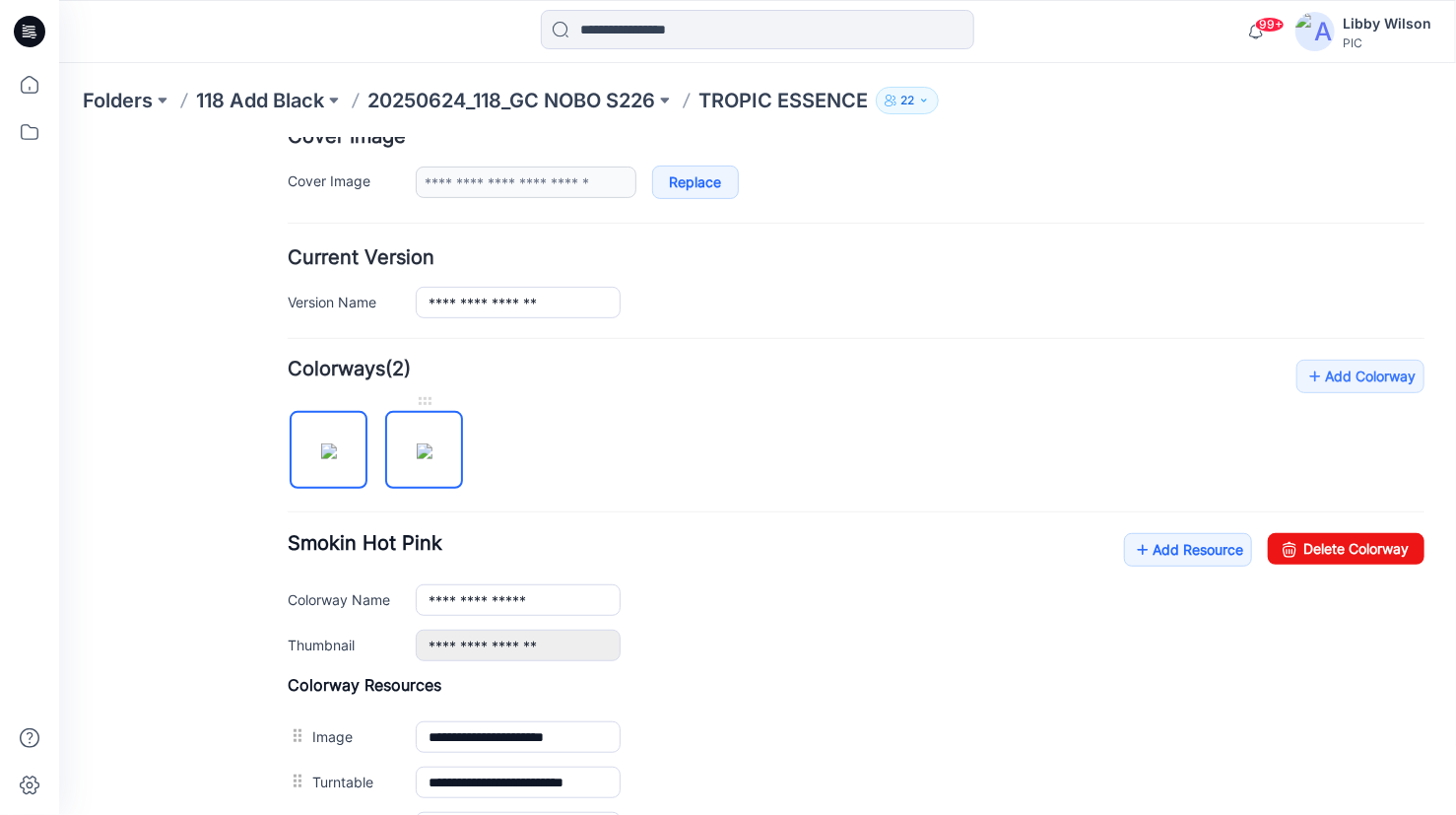 click at bounding box center (424, 450) 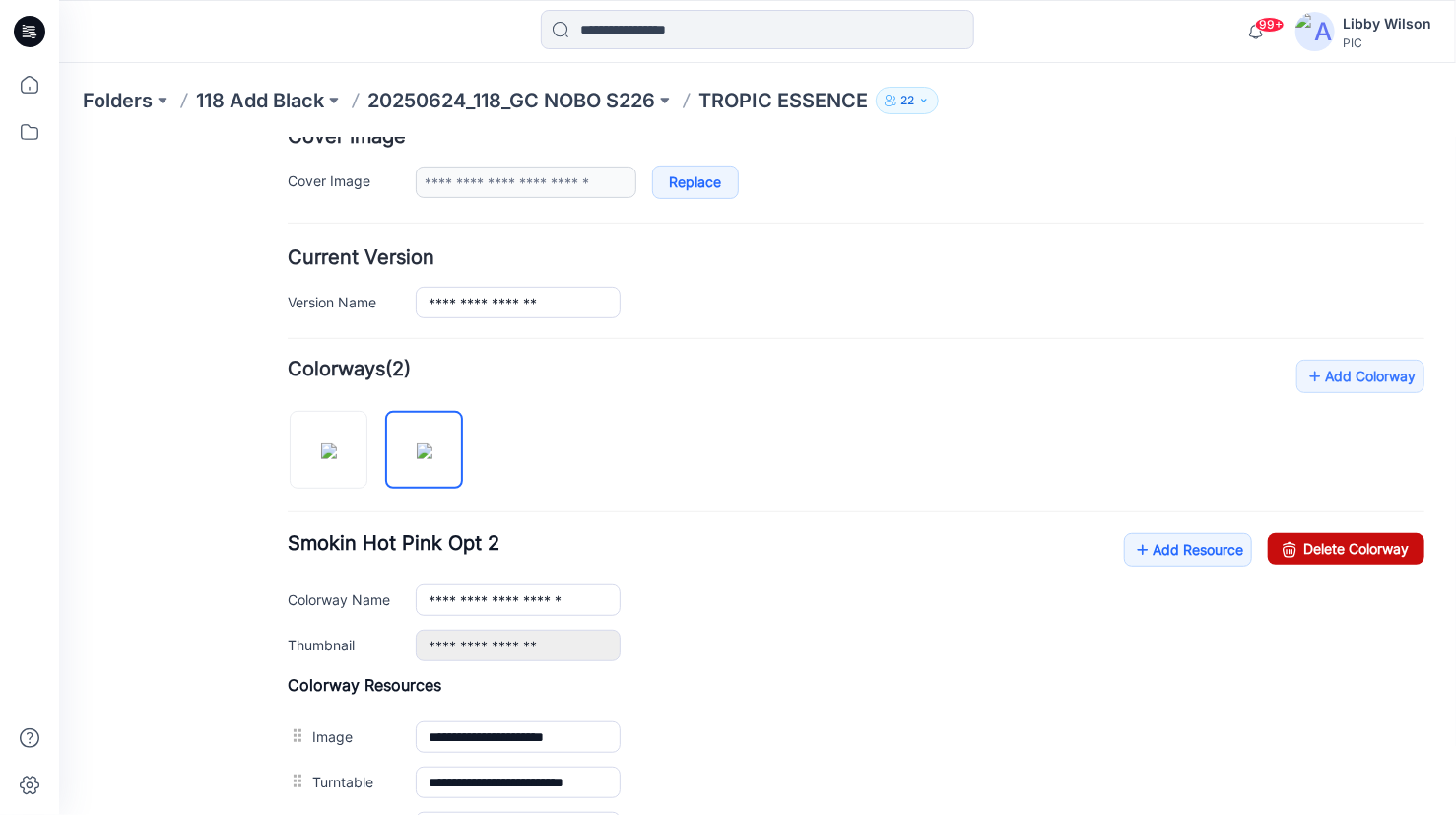 click on "Delete Colorway" at bounding box center (1345, 548) 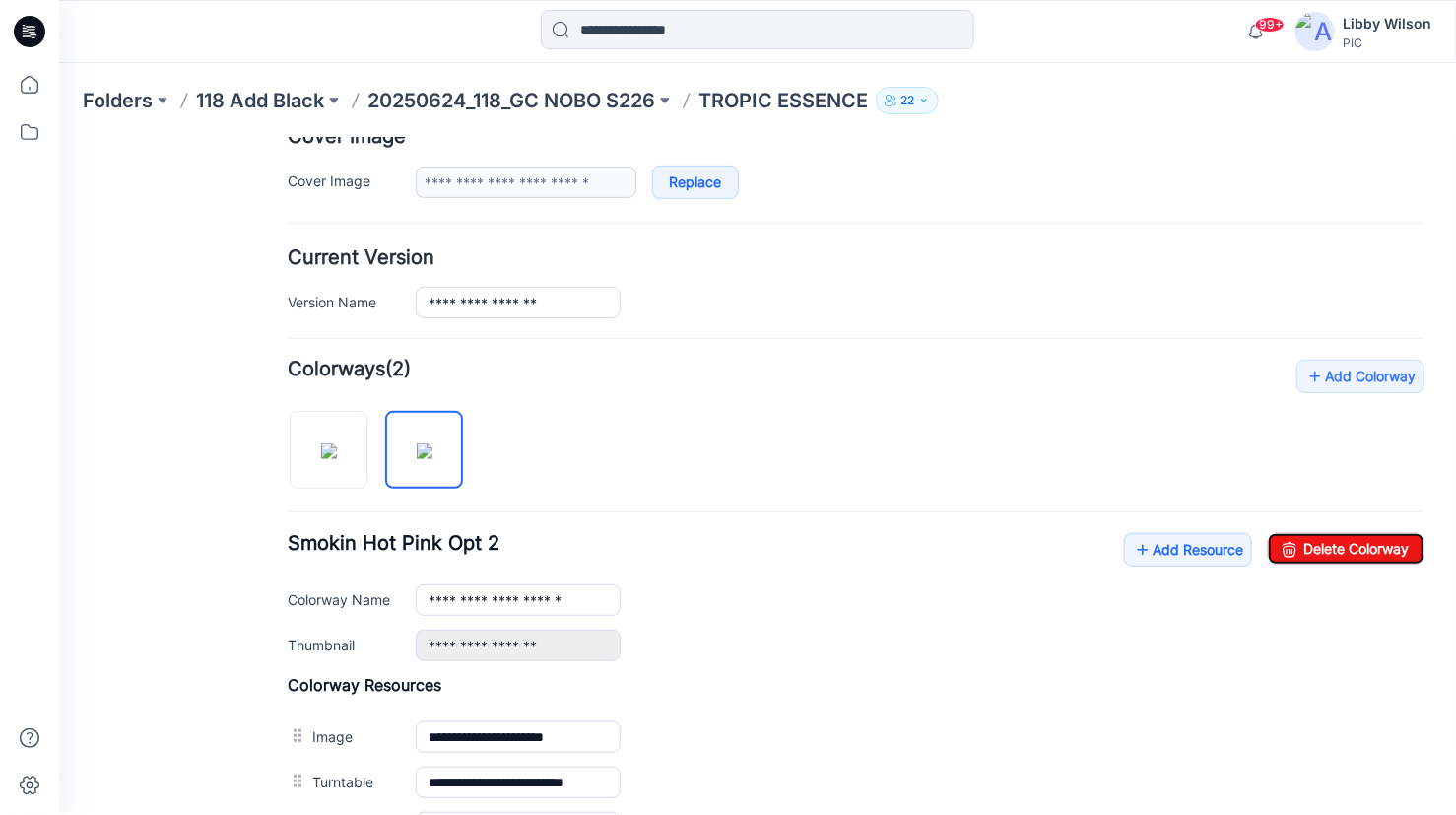 type on "**********" 